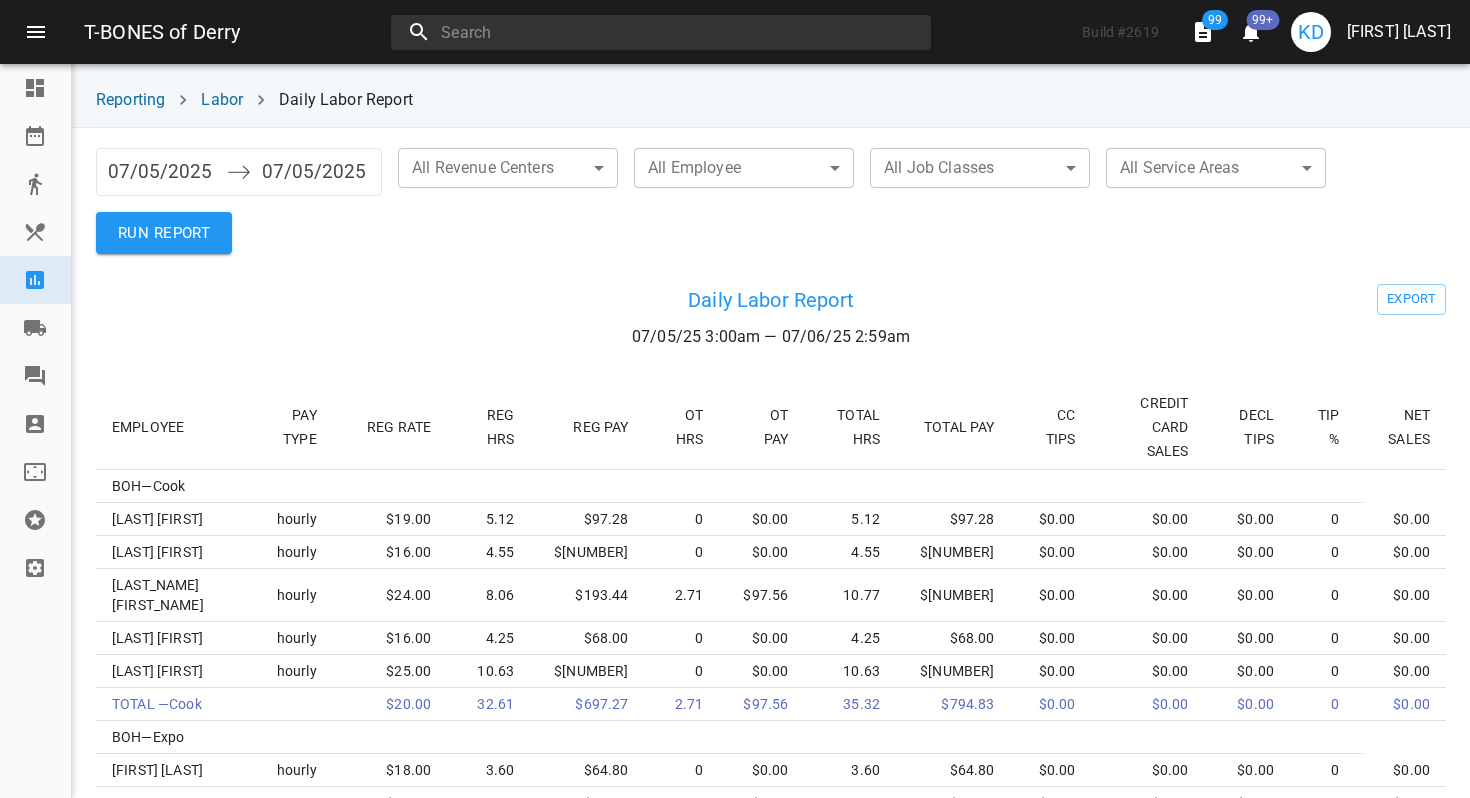 scroll, scrollTop: 0, scrollLeft: 0, axis: both 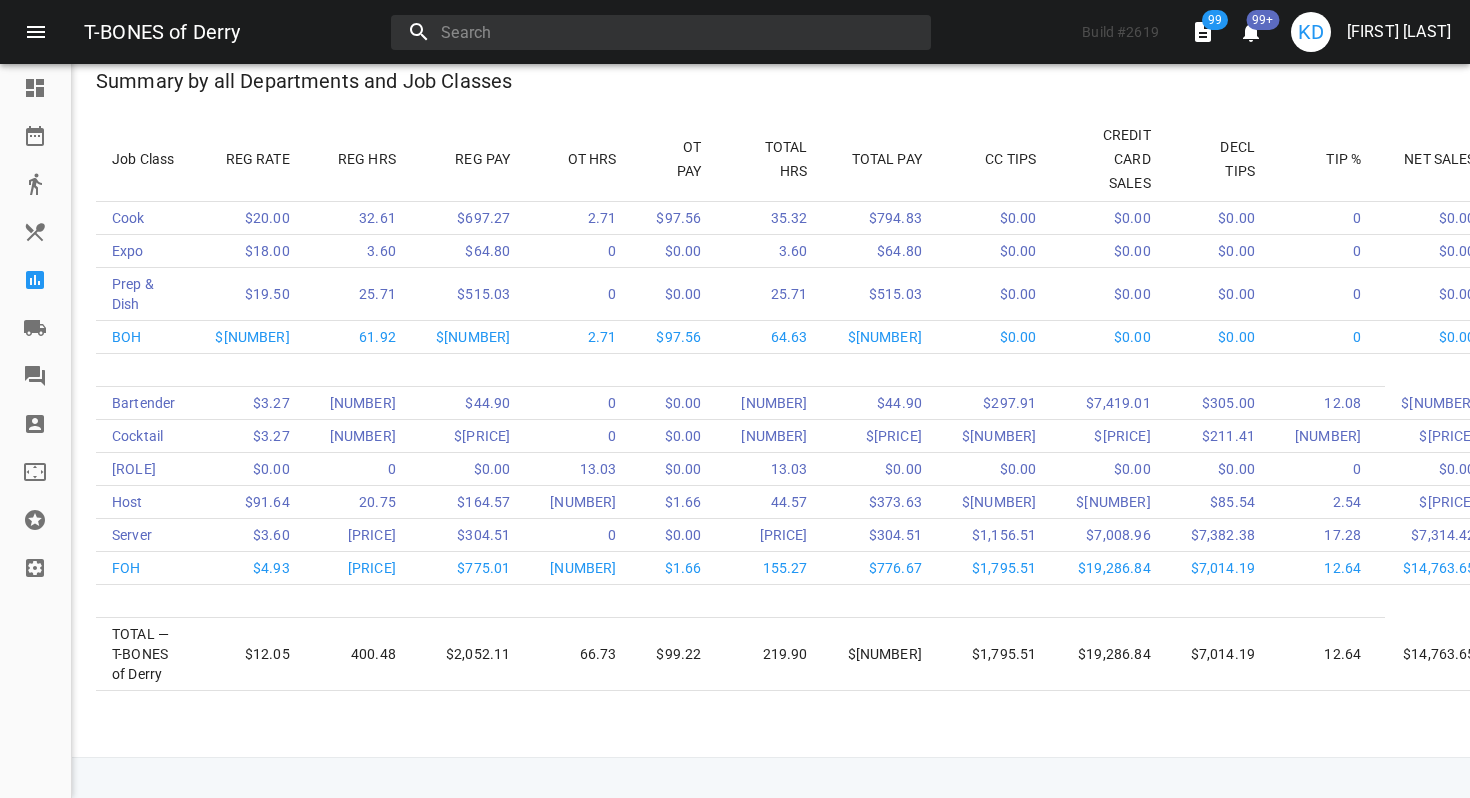 click at bounding box center [35, 280] 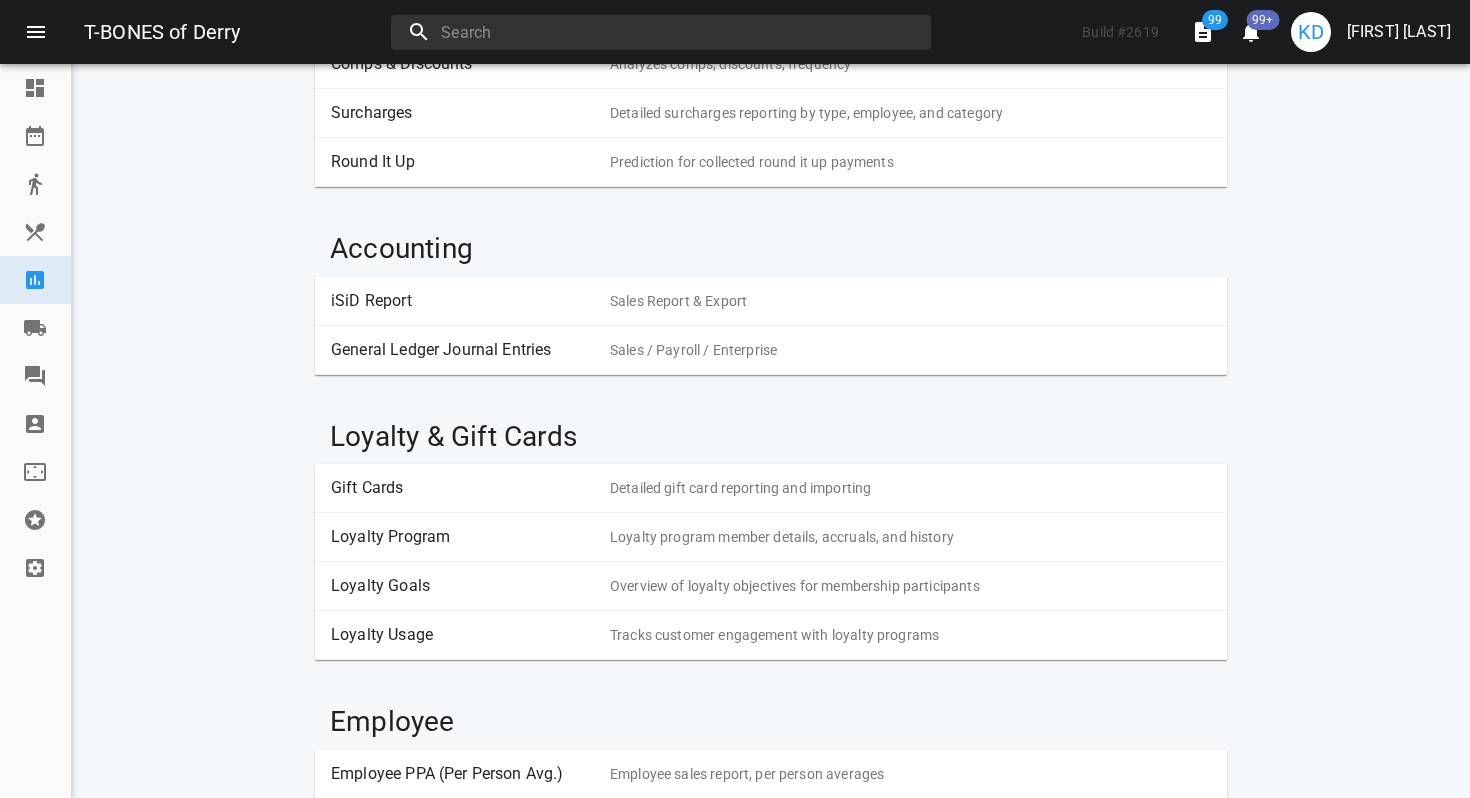 scroll, scrollTop: 0, scrollLeft: 0, axis: both 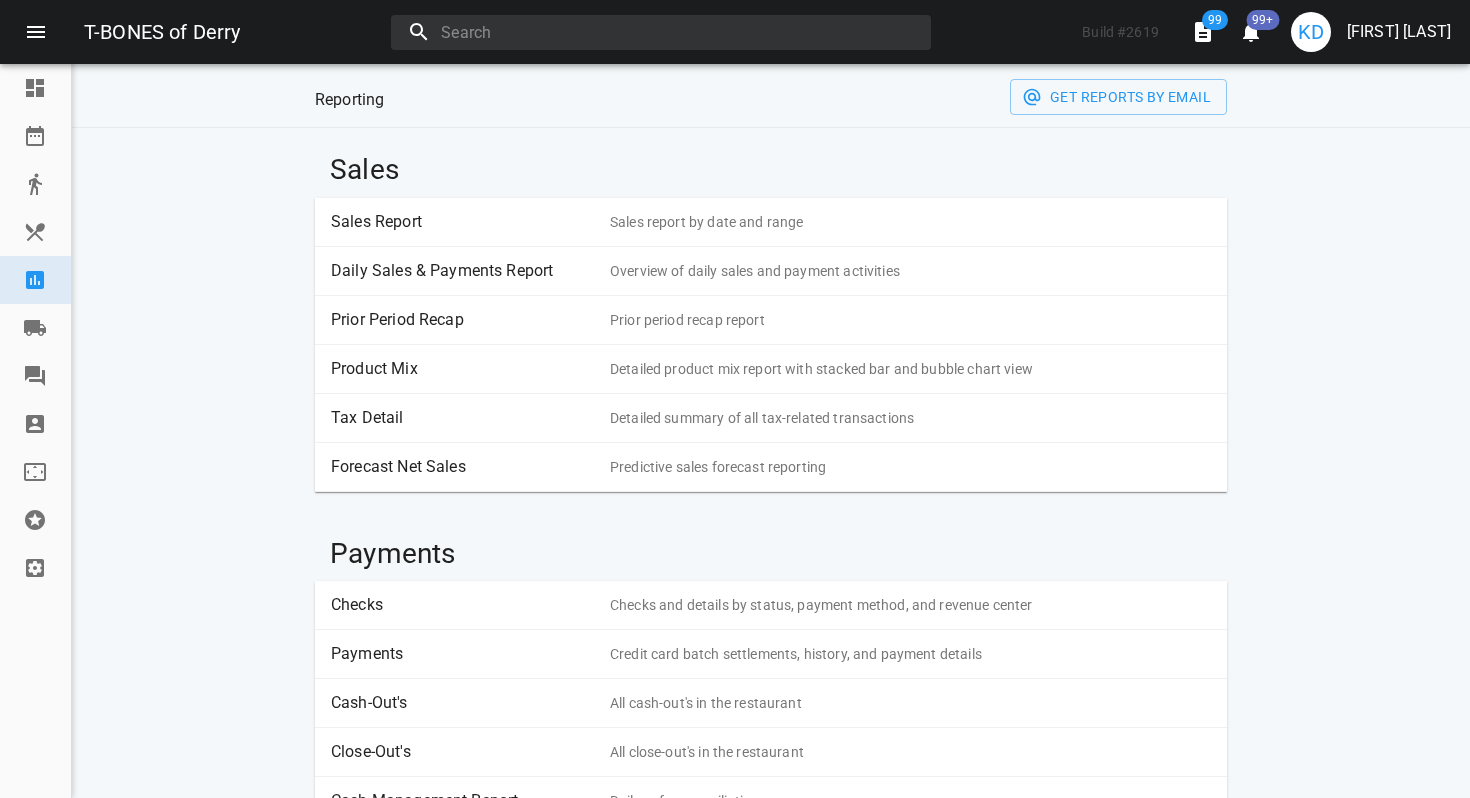 click on "Sales Report" at bounding box center (463, 222) 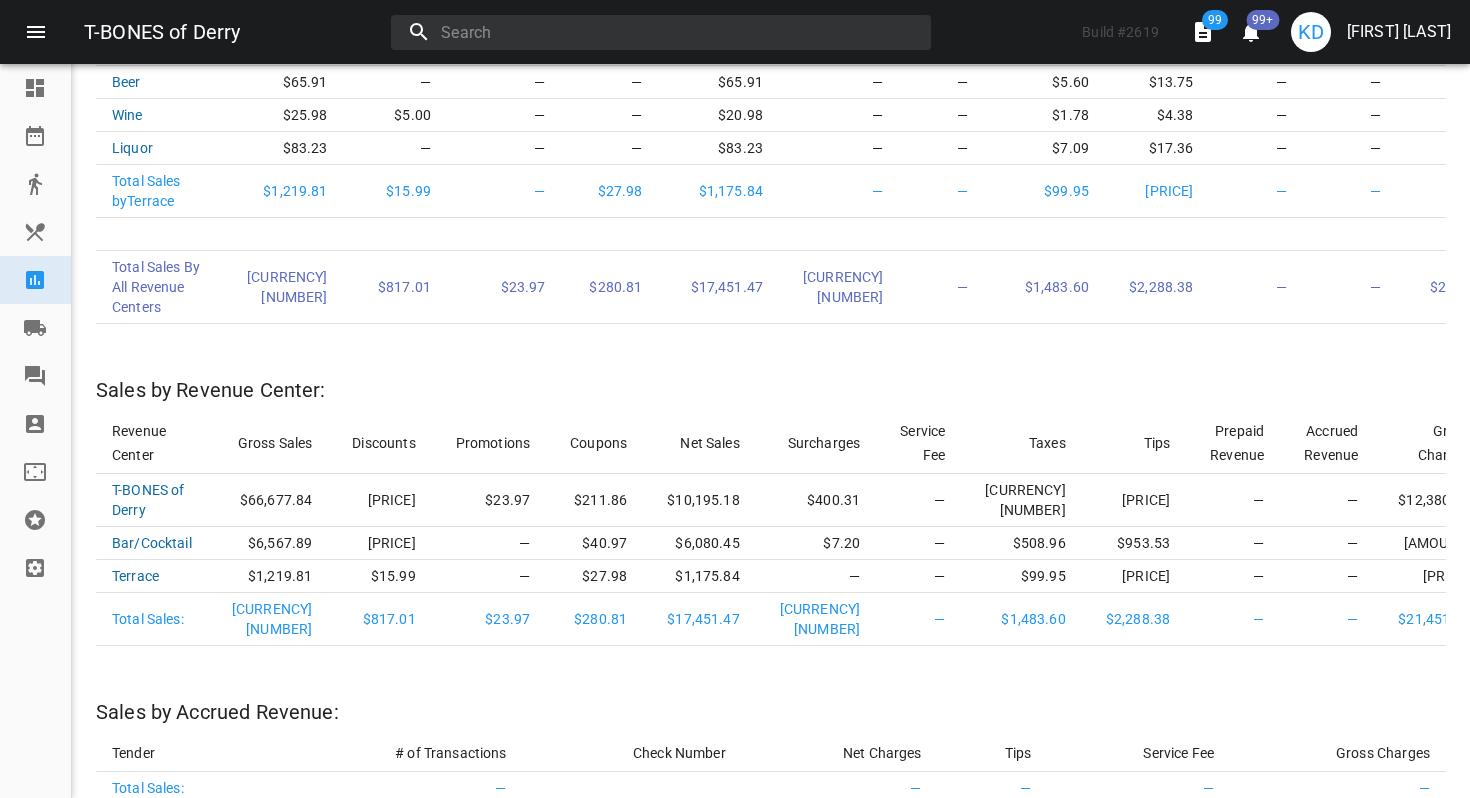 scroll, scrollTop: 1578, scrollLeft: 0, axis: vertical 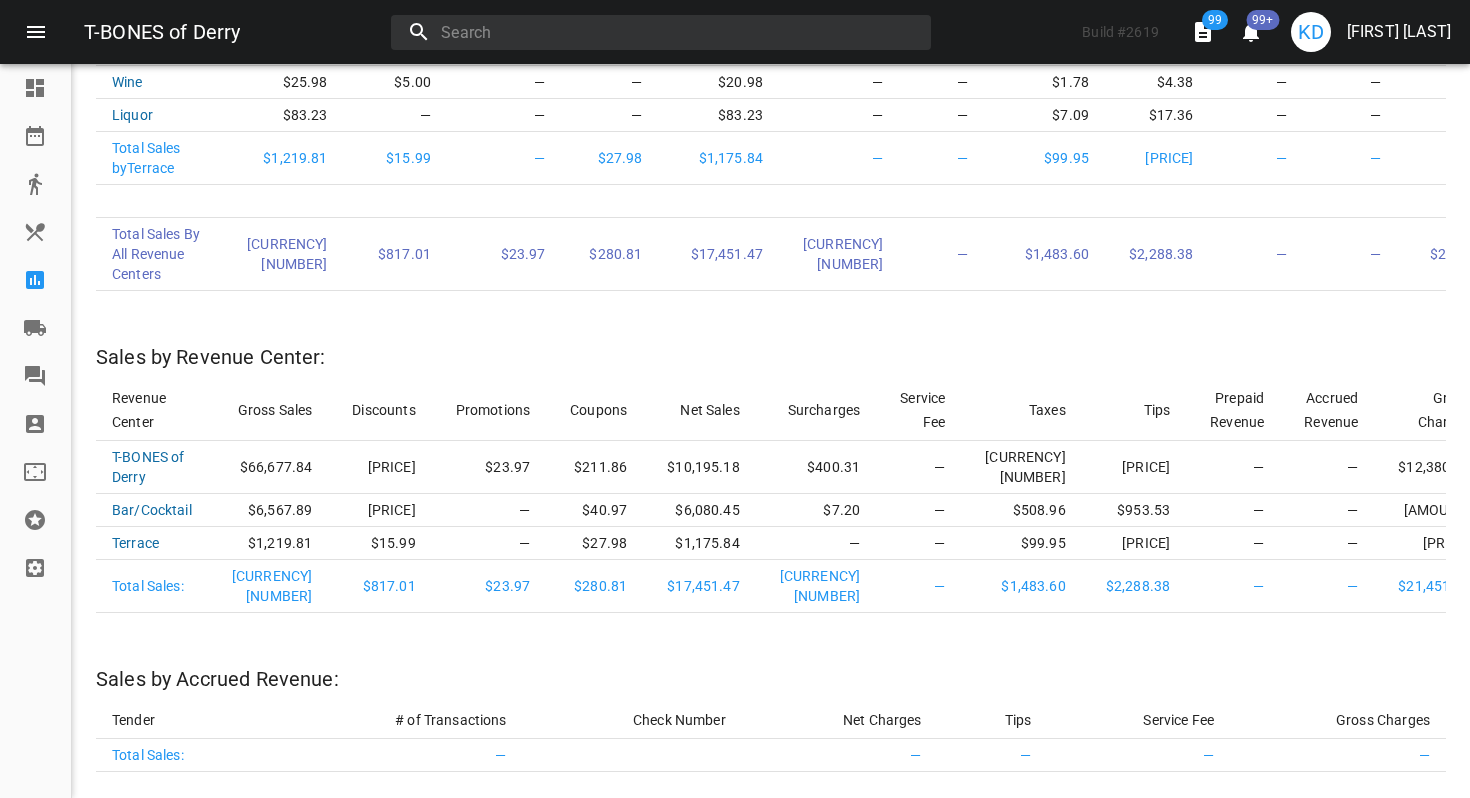 click at bounding box center (35, 280) 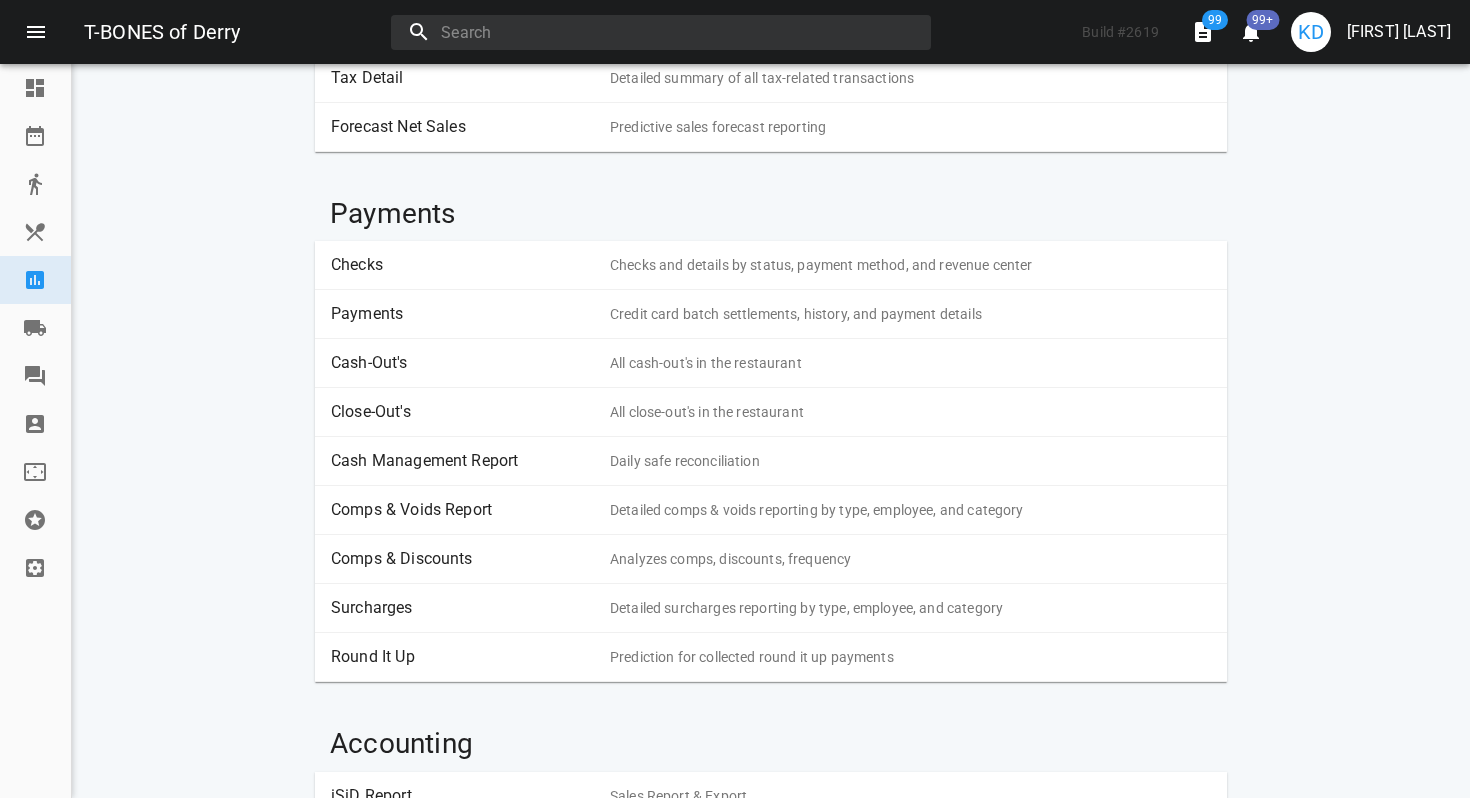 scroll, scrollTop: 339, scrollLeft: 0, axis: vertical 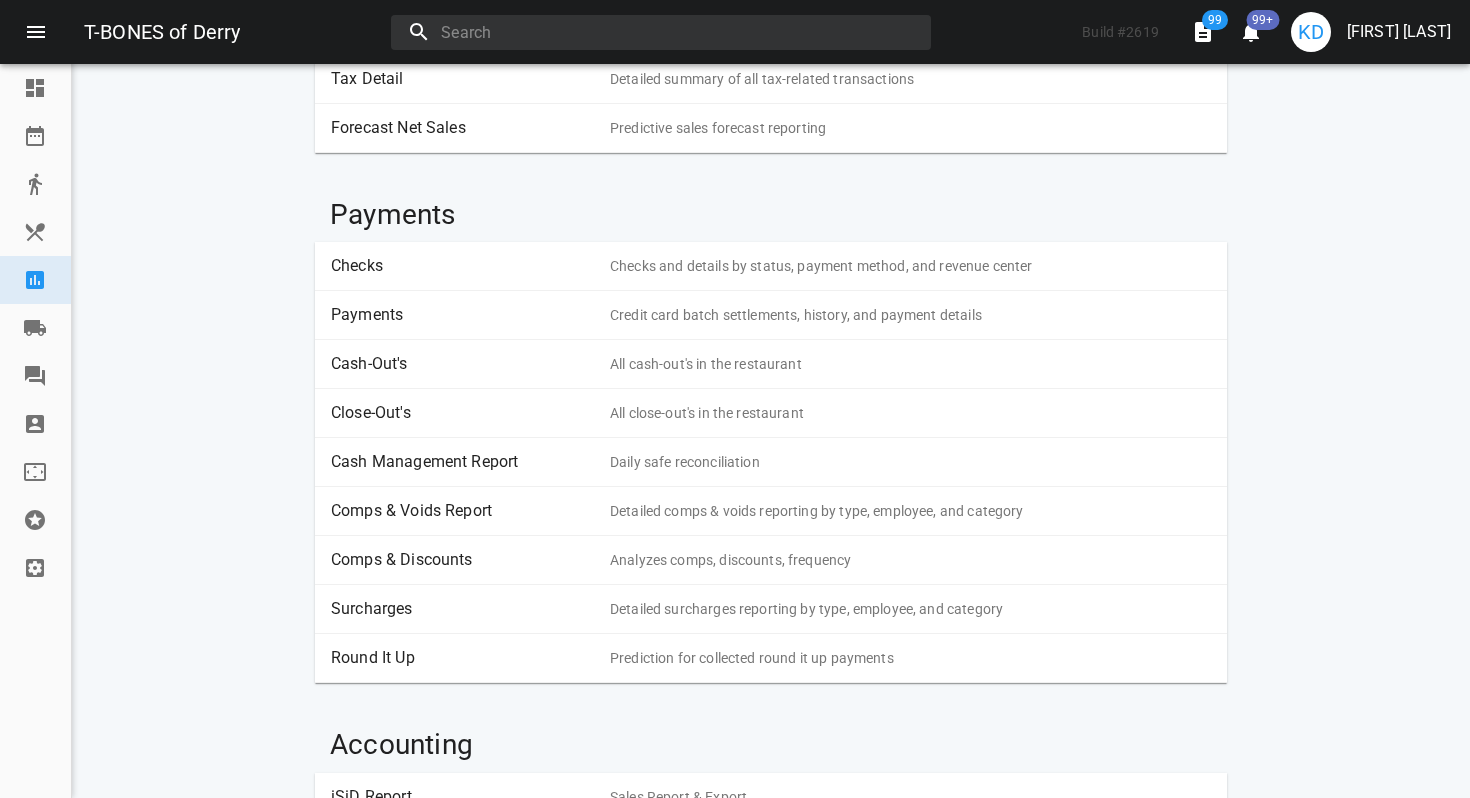 click on "Checks" at bounding box center [463, 266] 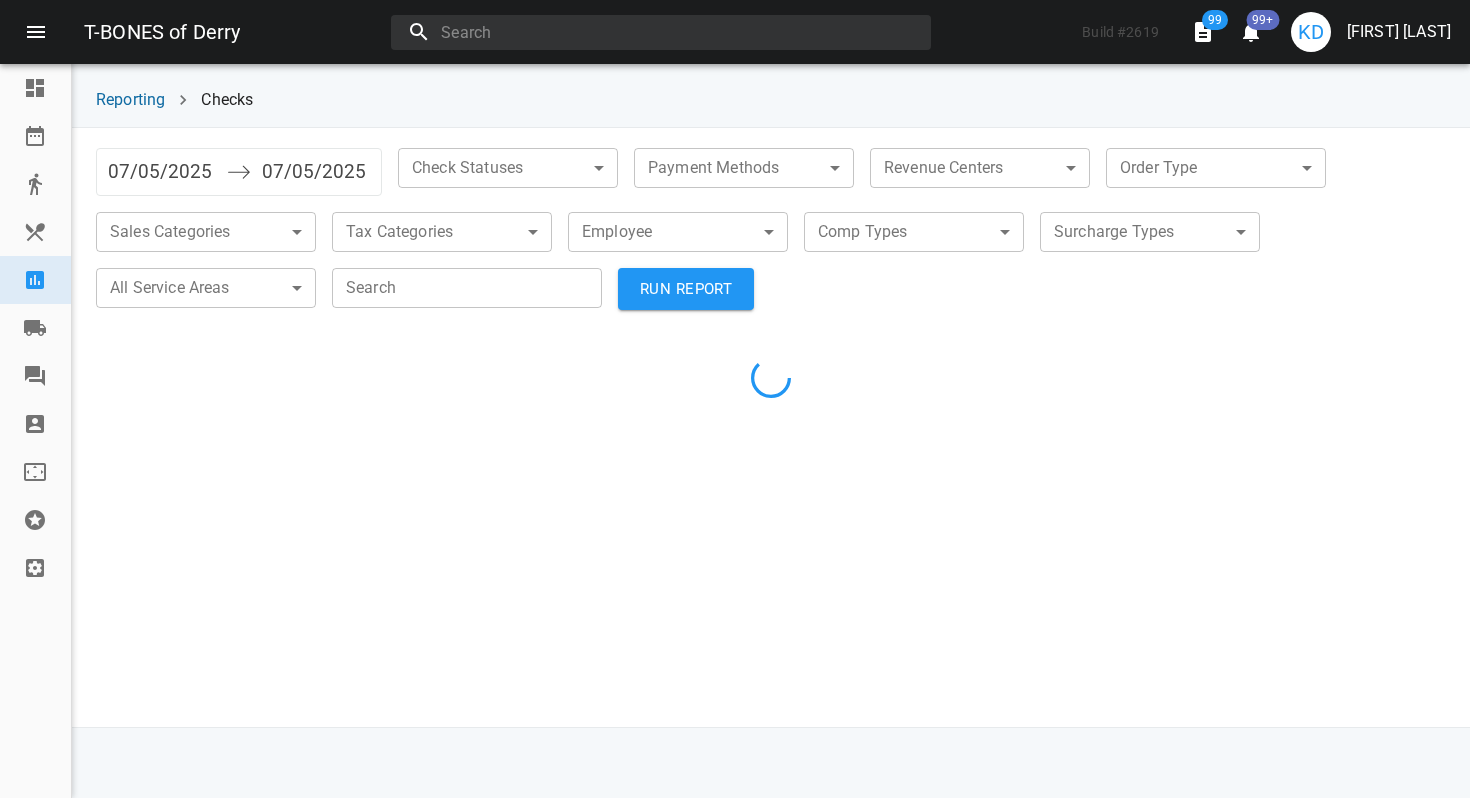 scroll, scrollTop: 0, scrollLeft: 0, axis: both 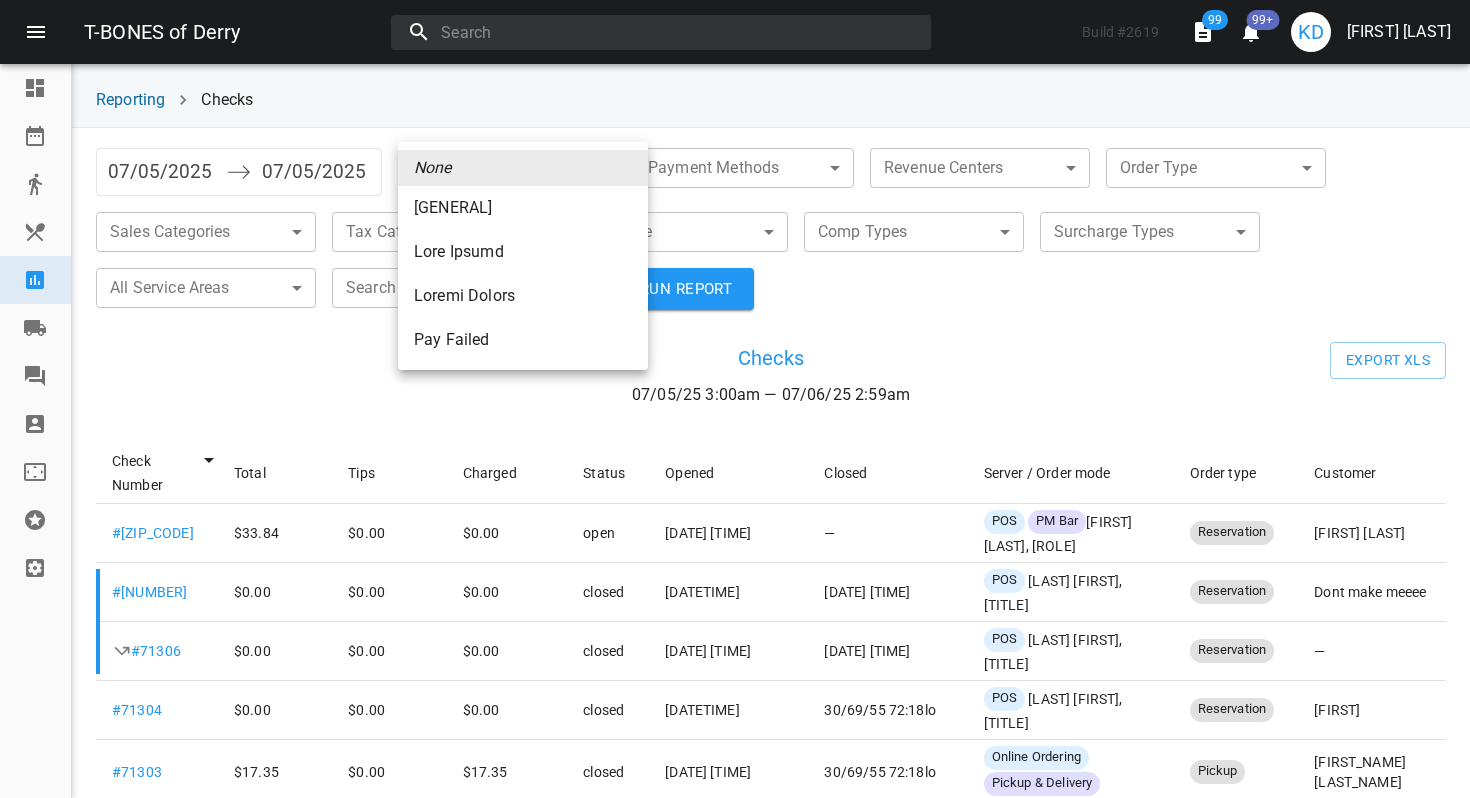 click on "T-BONES of Derry Build # [NUMBER] [NUMBER] [NUMBER] [NUMBER] [ITEM] [ITEM] [FIRST_NAME] [LAST_NAME] Dashboard Reservations Takeout Menu ​ ​ Modifiers Reporting Vendors Reviews Staff Floorplan Referral Program Settings Reporting Checks [DATE] Navigate forward to interact with the calendar and select a date. Press the question mark key to get the keyboard shortcuts for changing dates. [DATE] Navigate backward to interact with the calendar and select a date. Press the question mark key to get the keyboard shortcuts for changing dates. Check Statuses ​ ​ Payment Methods ​ ​ Revenue Centers ​ ​ Order Type ​ ​ Sales Categories ​ ​ Tax Categories ​ ​ Employee ​ ​ Comp Types ​ ​ Surcharge Types ​ ​ All Service Areas ​ ​ Search Search RUN REPORT   Checks [DATE] [TIME] — [DATE] [TIME] Export XLS Check Number  Total  Tips  Charged  Status  Opened  Closed  Server / Order mode  Order type  Customer  # [NUMBER]   $ [NUMBER] $ [NUMBER] $ [NUMBER] open   [DATE] [TIME] — POS   PM Bar  [FIRST_NAME] [LAST_NAME], Bartender Reservation # [NUMBER]" at bounding box center [735, 399] 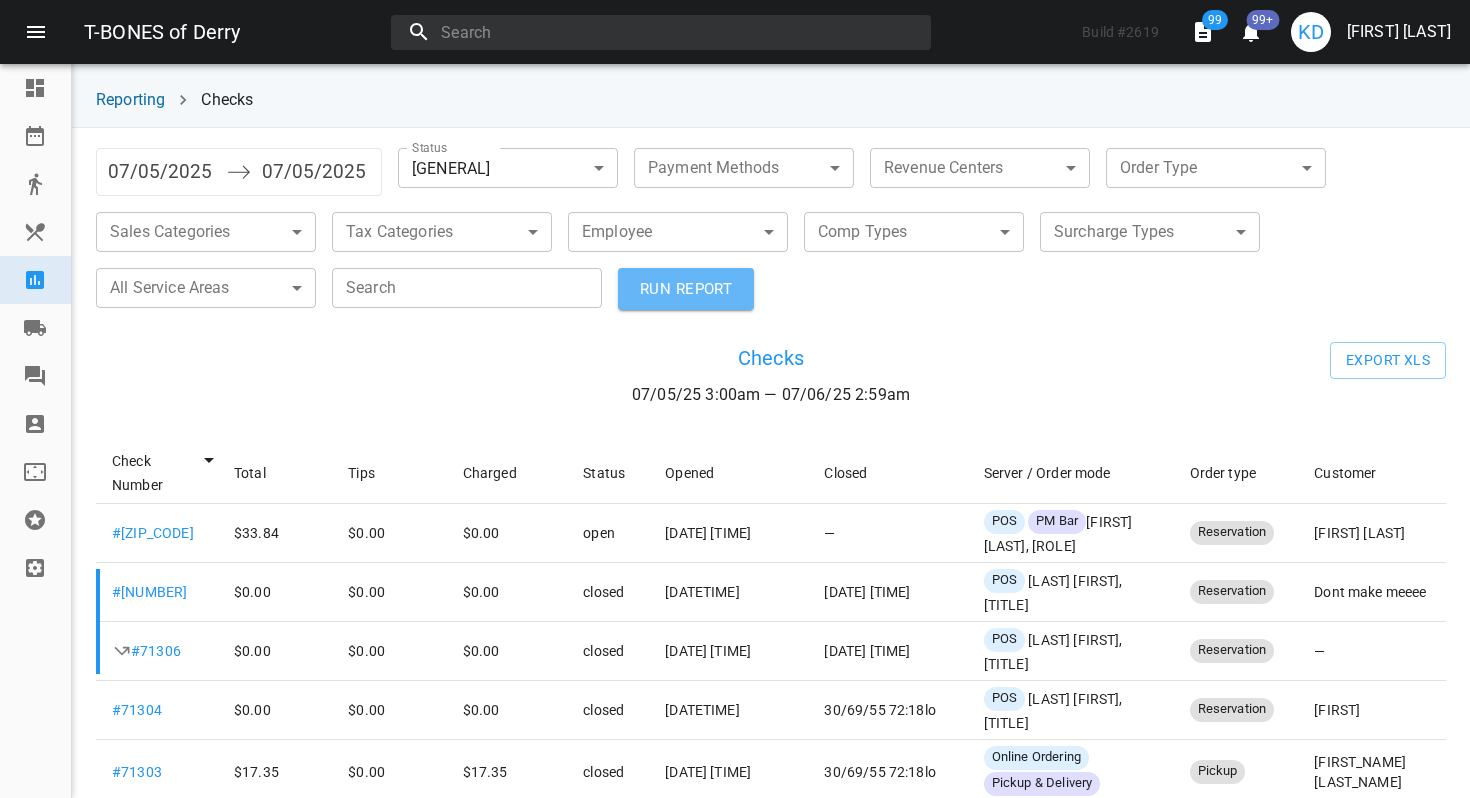 click on "RUN REPORT" at bounding box center (686, 289) 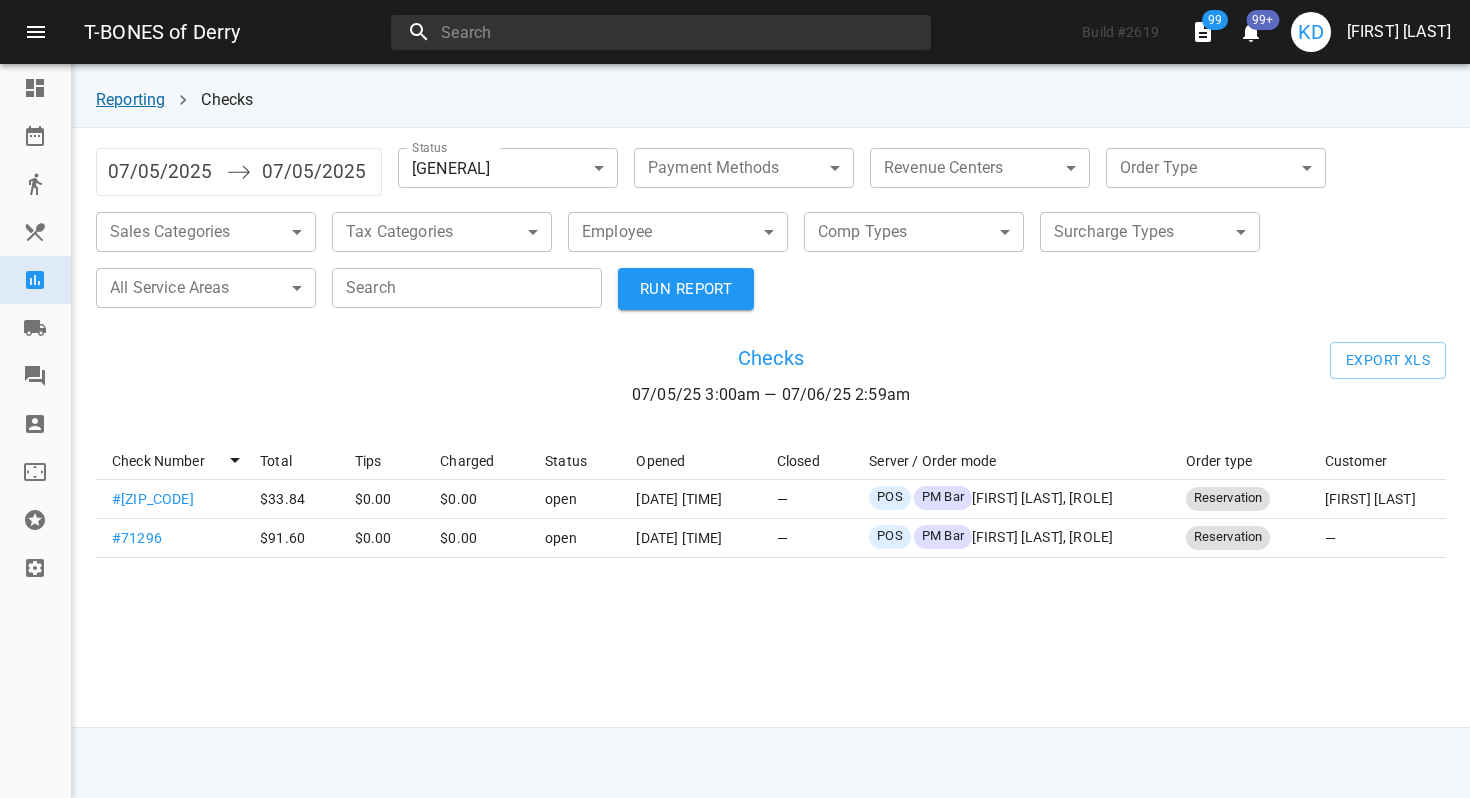click on "Reporting" at bounding box center (130, 99) 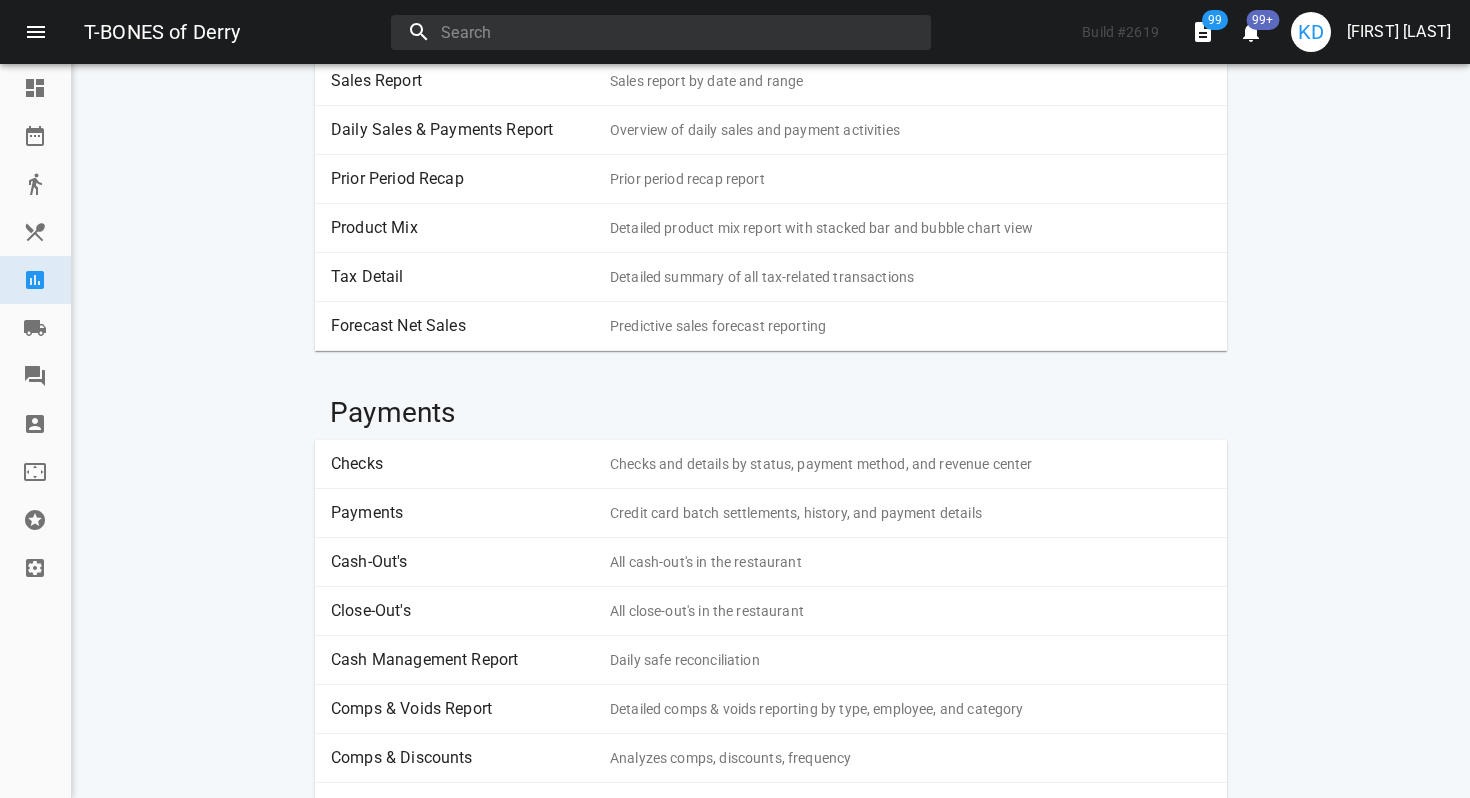 scroll, scrollTop: 156, scrollLeft: 0, axis: vertical 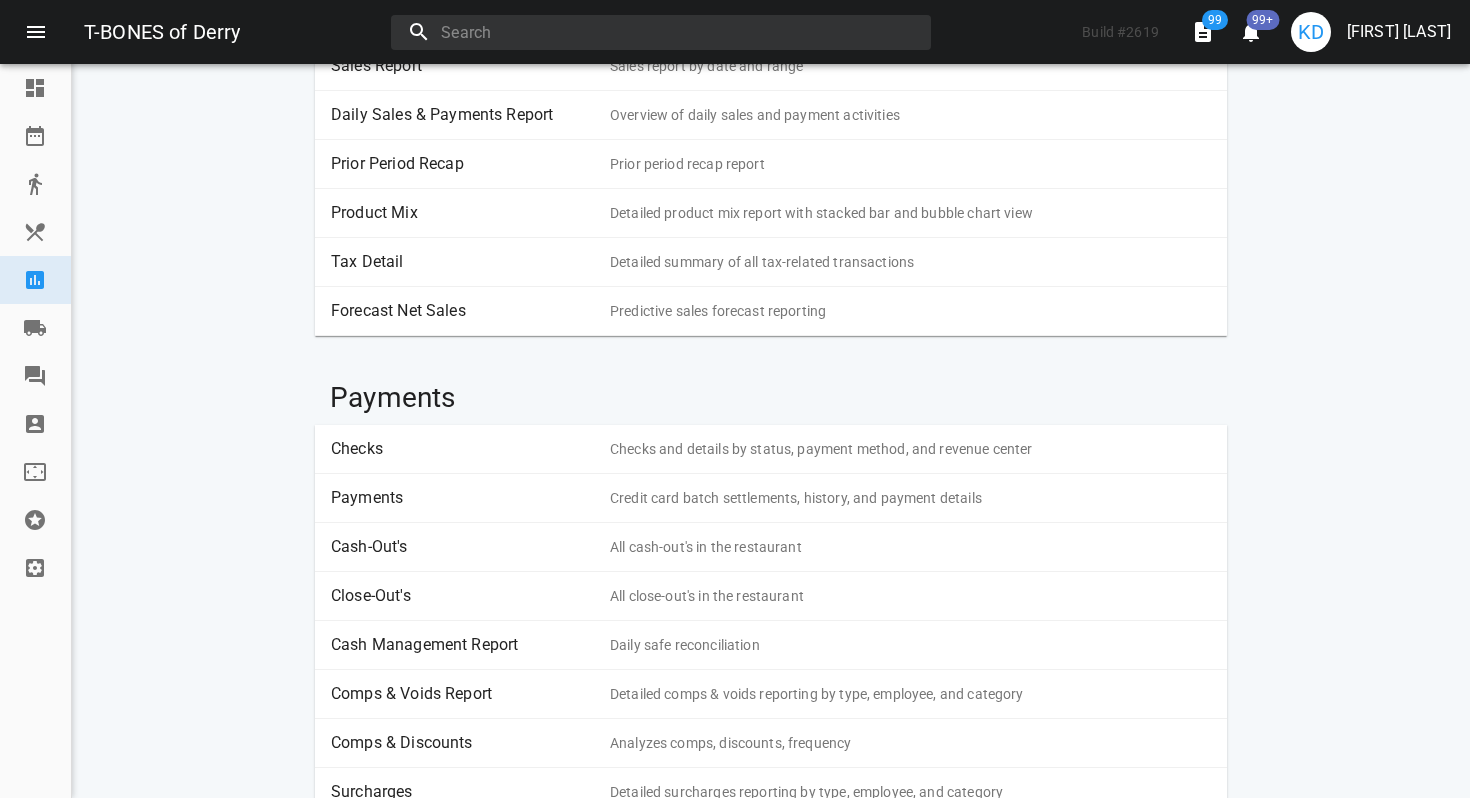 click on "Payments" at bounding box center (463, 498) 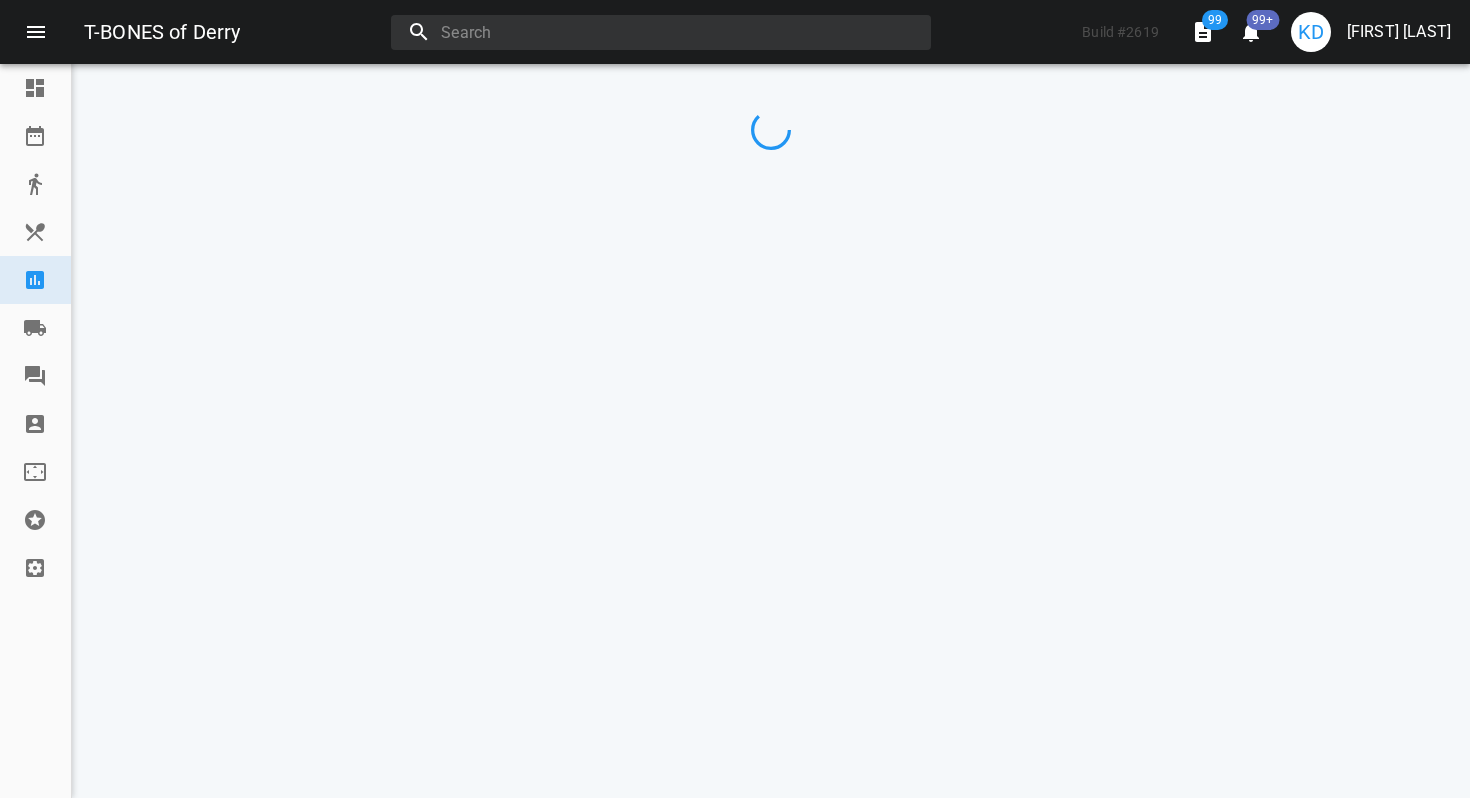 scroll, scrollTop: 0, scrollLeft: 0, axis: both 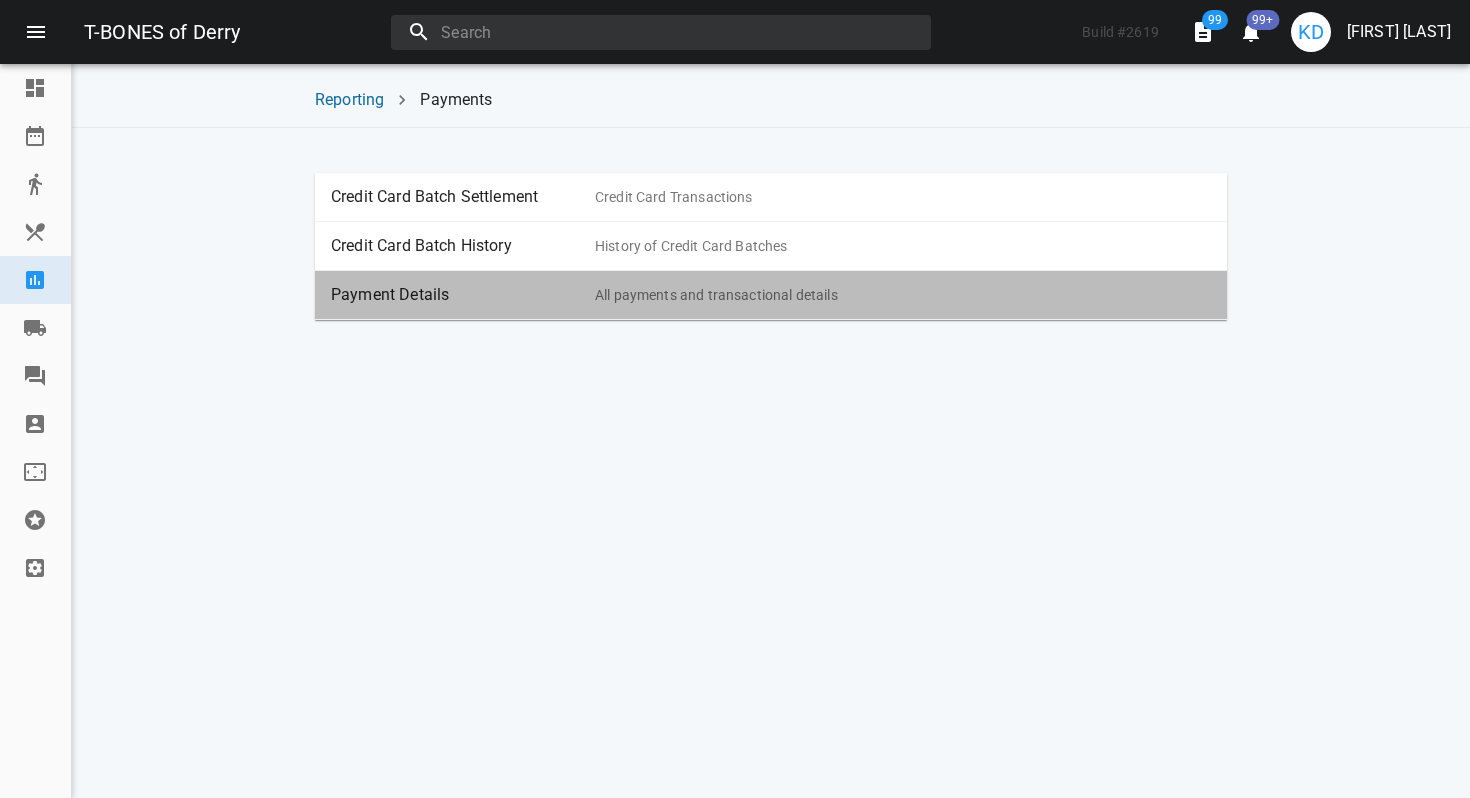 click on "Payment Details" at bounding box center [463, 295] 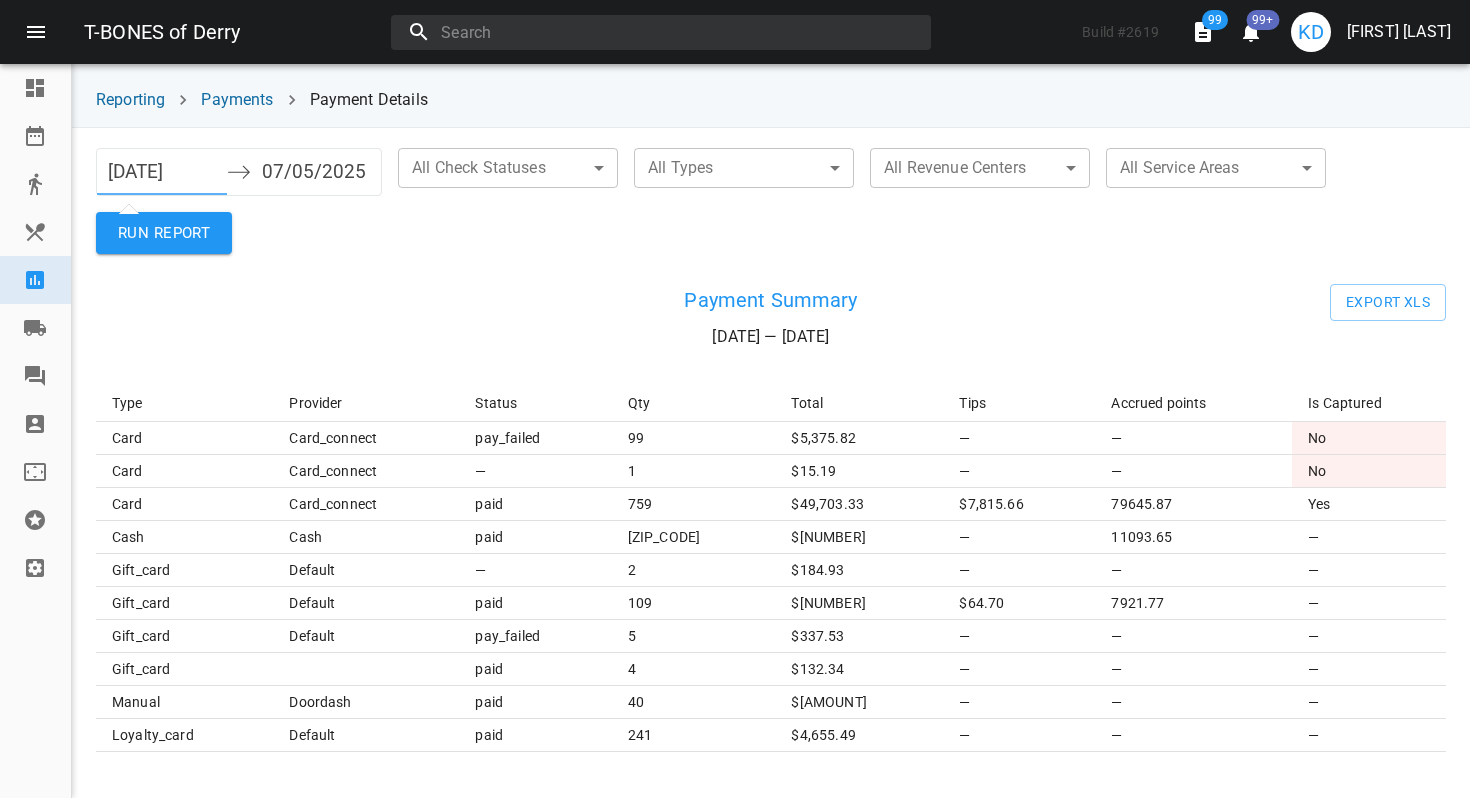 click on "[DATE]" at bounding box center (162, 172) 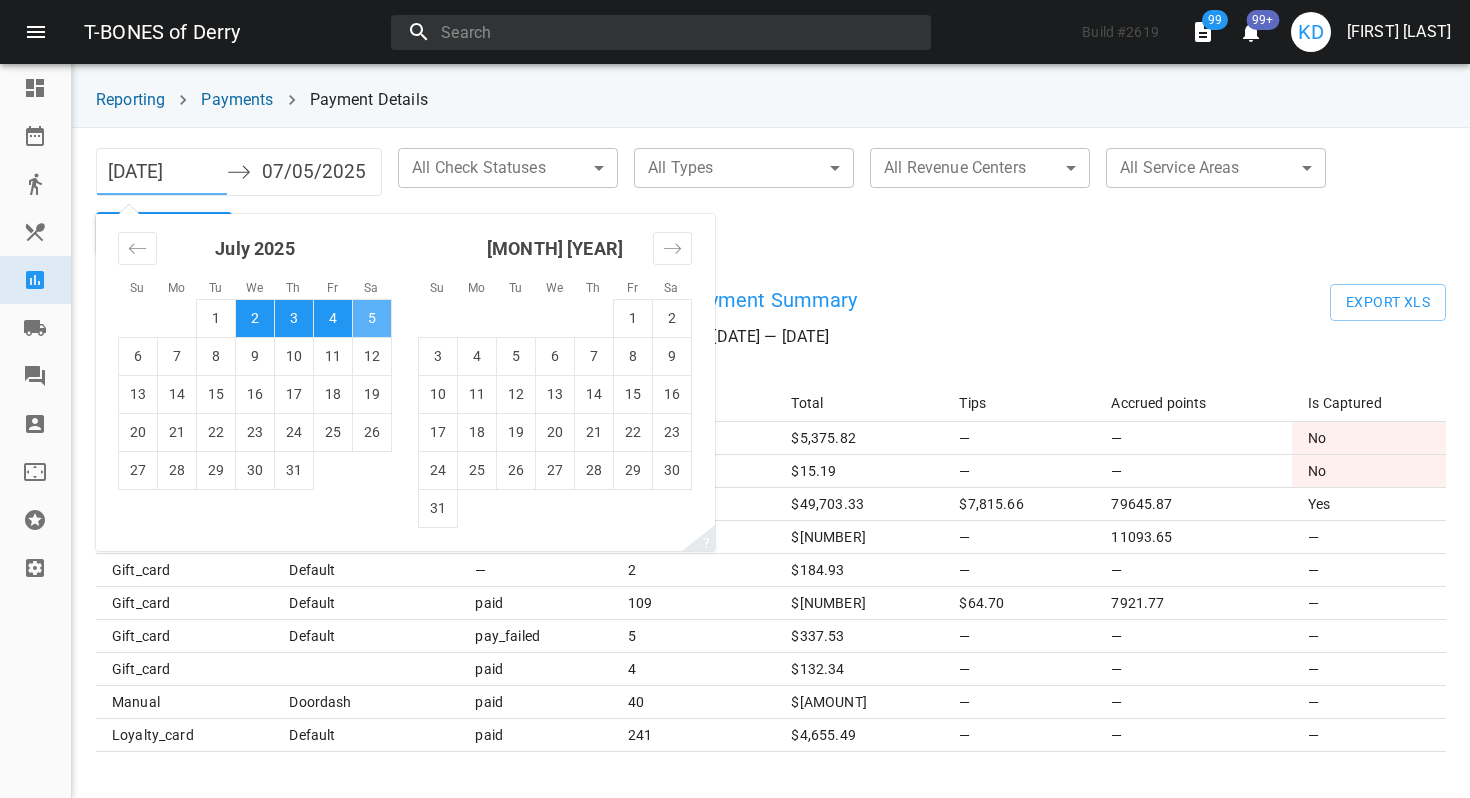 click on "5" at bounding box center [372, 318] 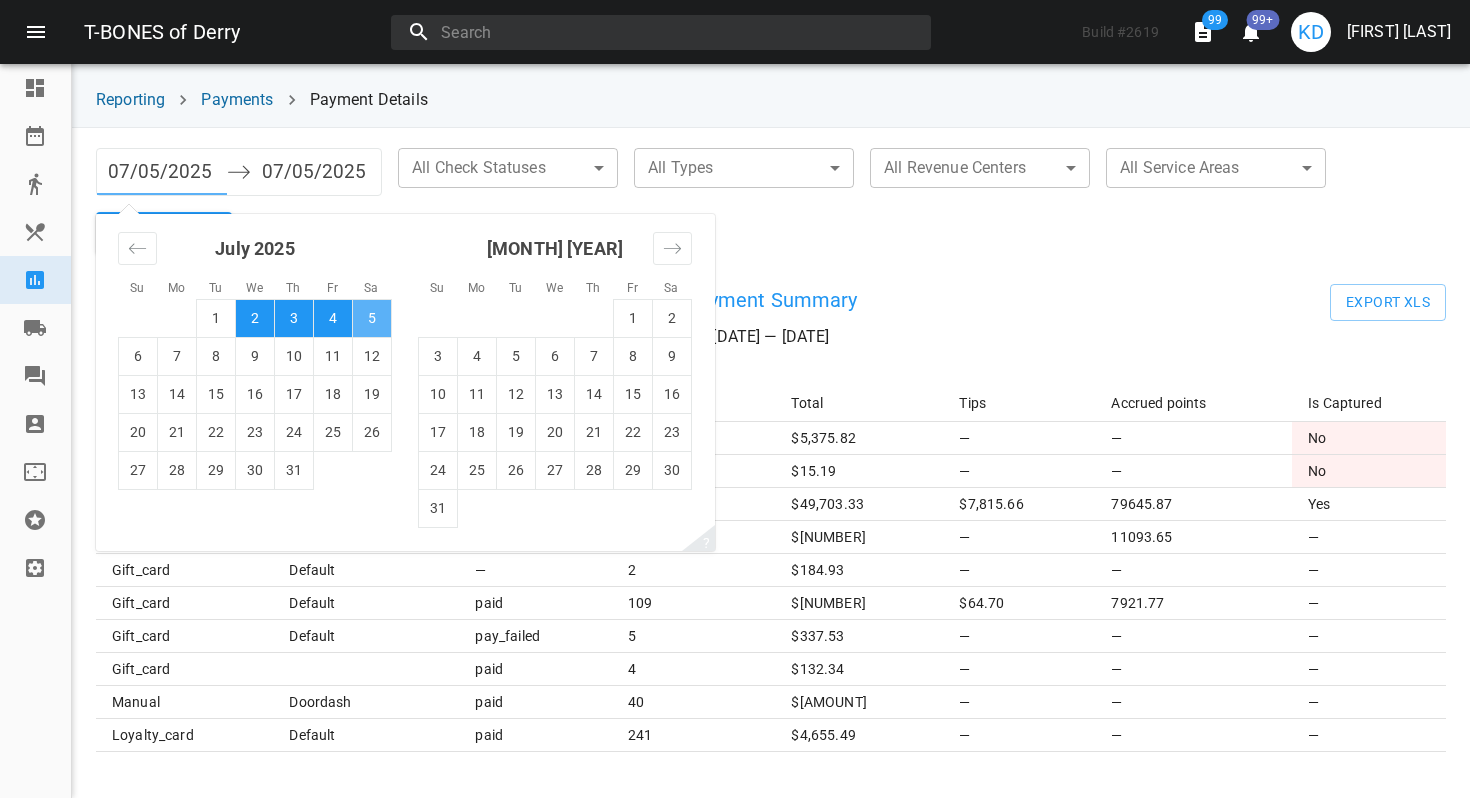 click on "5" at bounding box center (372, 318) 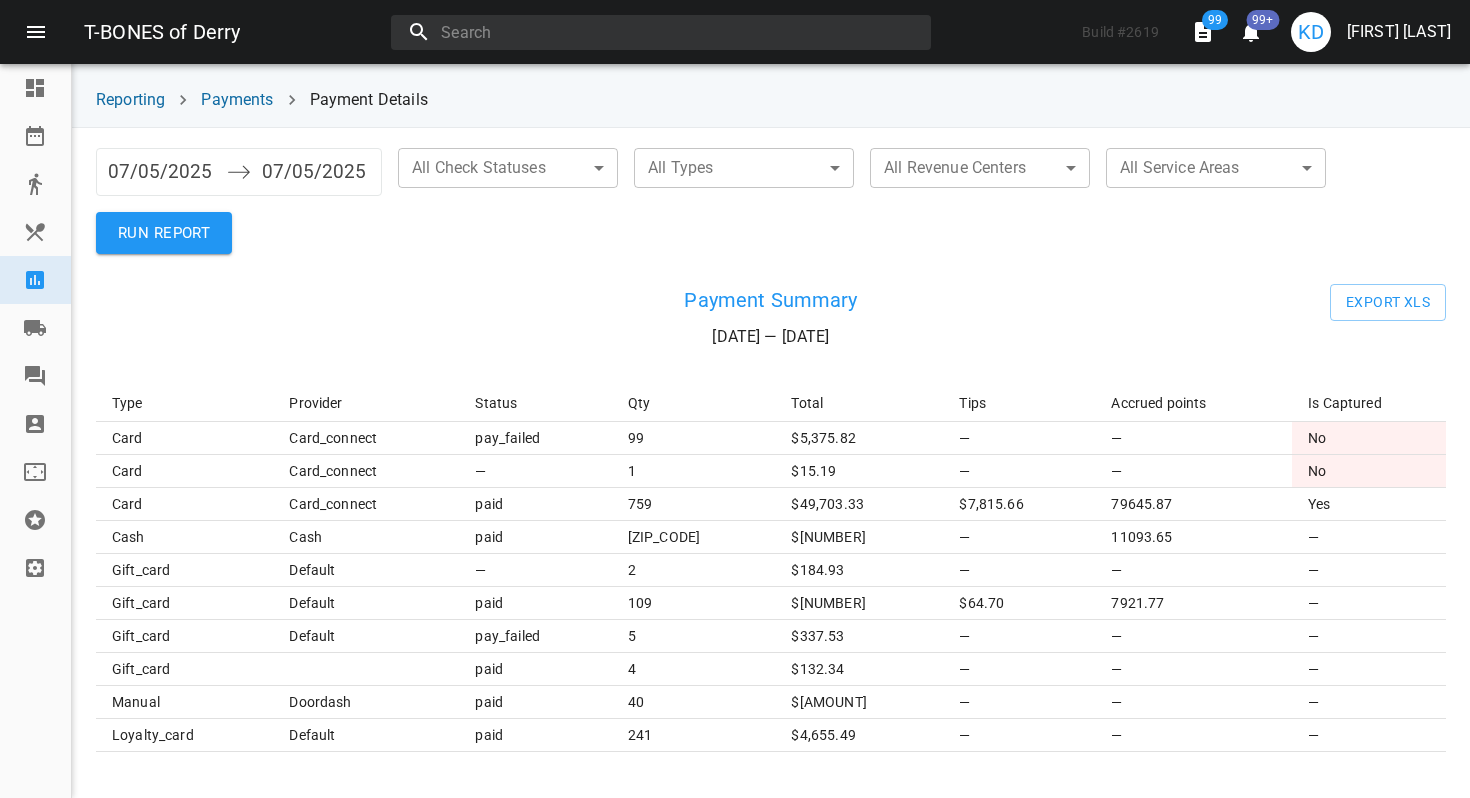 click on "RUN REPORT" at bounding box center [164, 233] 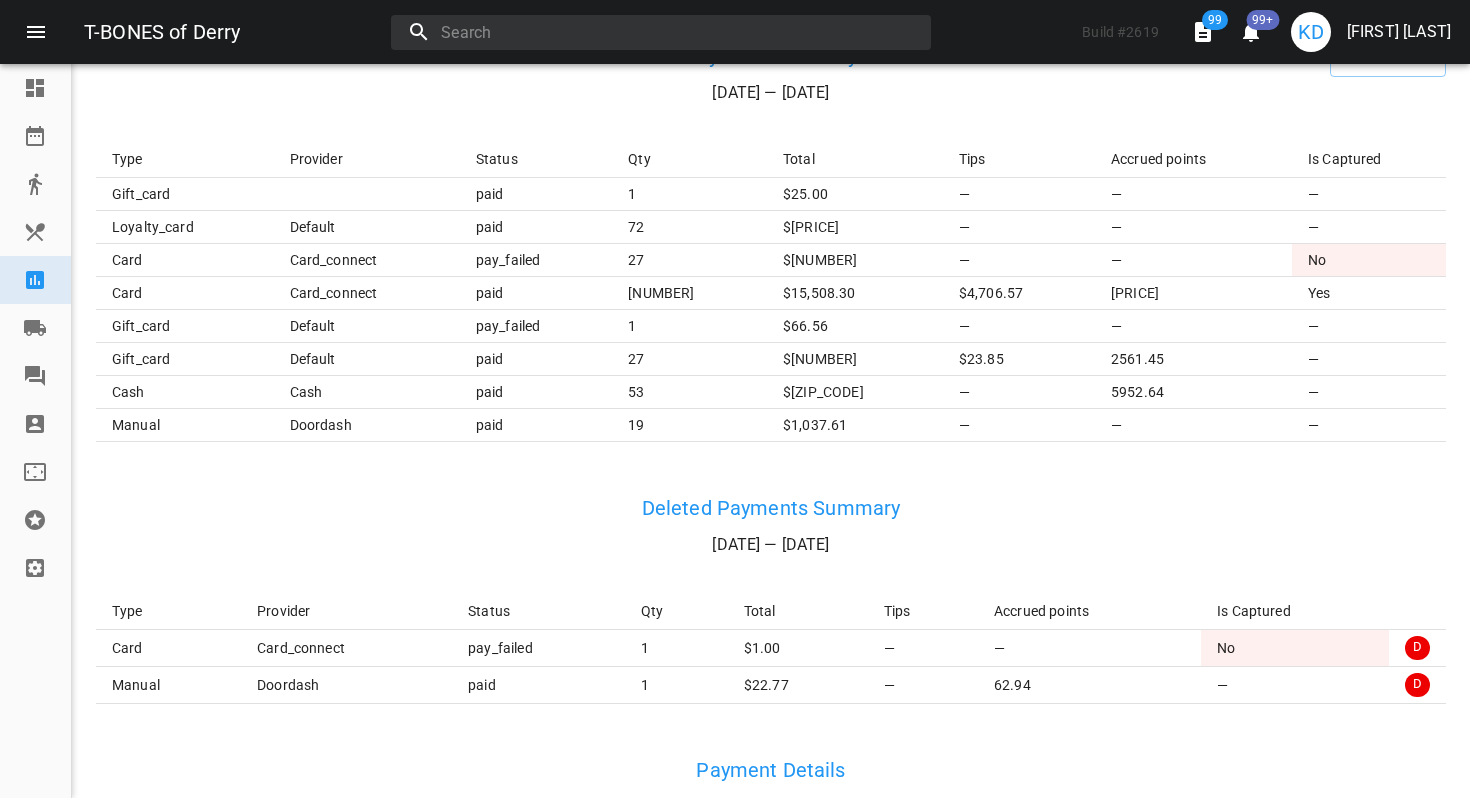 scroll, scrollTop: 0, scrollLeft: 0, axis: both 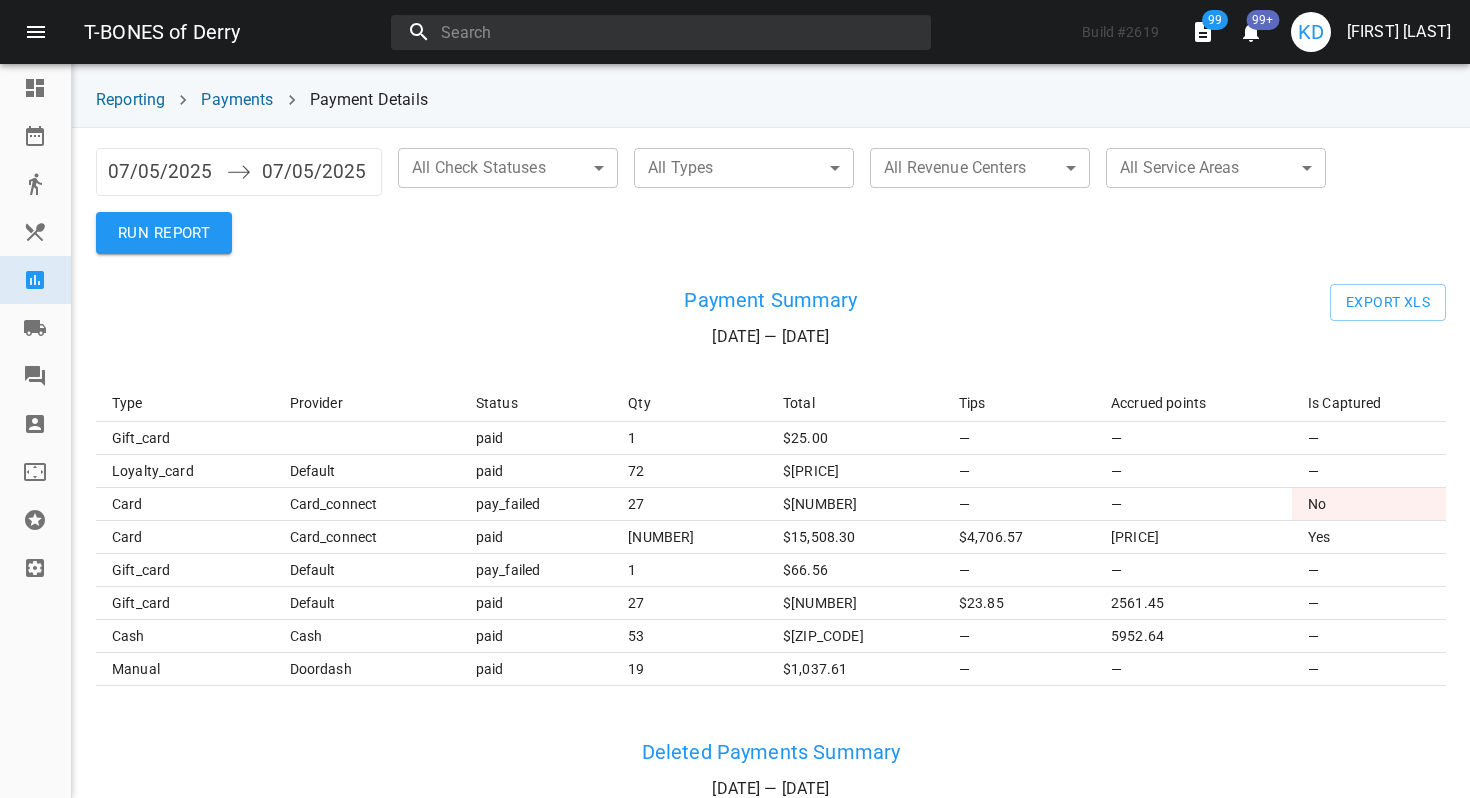 click on "[ROLE] of [LOCATION] Build # [NUMBER] [NUMBER] [NUMBER] [NUMBER] [FIRST] [LAST] Dashboard Reservations Takeout Menu & Modifiers Reporting Vendors Reviews Staff Floorplan Referral Program Settings Reporting Payments Payment Details [DATE] Navigate forward to interact with the calendar and select a date. Press the question mark key to get the keyboard shortcuts for changing dates. [DATE] Navigate backward to interact with the calendar and select a date. Press the question mark key to get the keyboard shortcuts for changing dates. All Check Statuses ​​ All Types ​​ All Revenue Centers ​​ All Service Areas ​​ RUN REPORT ​​ Payment Summary [DATE] — [DATE] Export XLS Type Provider Status Qty Total Tips Accrued points Is Captured gift_card paid 1 $ [AMOUNT] — — — loyalty_card default paid [NUMBER] $ [AMOUNT] — No card card_connect pay_failed [NUMBER] $ [AMOUNT] — No card card_connect paid [NUMBER] $ [AMOUNT] $ [AMOUNT] [NUMBER] Yes gift_card default pay_failed 1 $ [AMOUNT] — — — gift_card default paid [NUMBER] $" at bounding box center (735, 399) 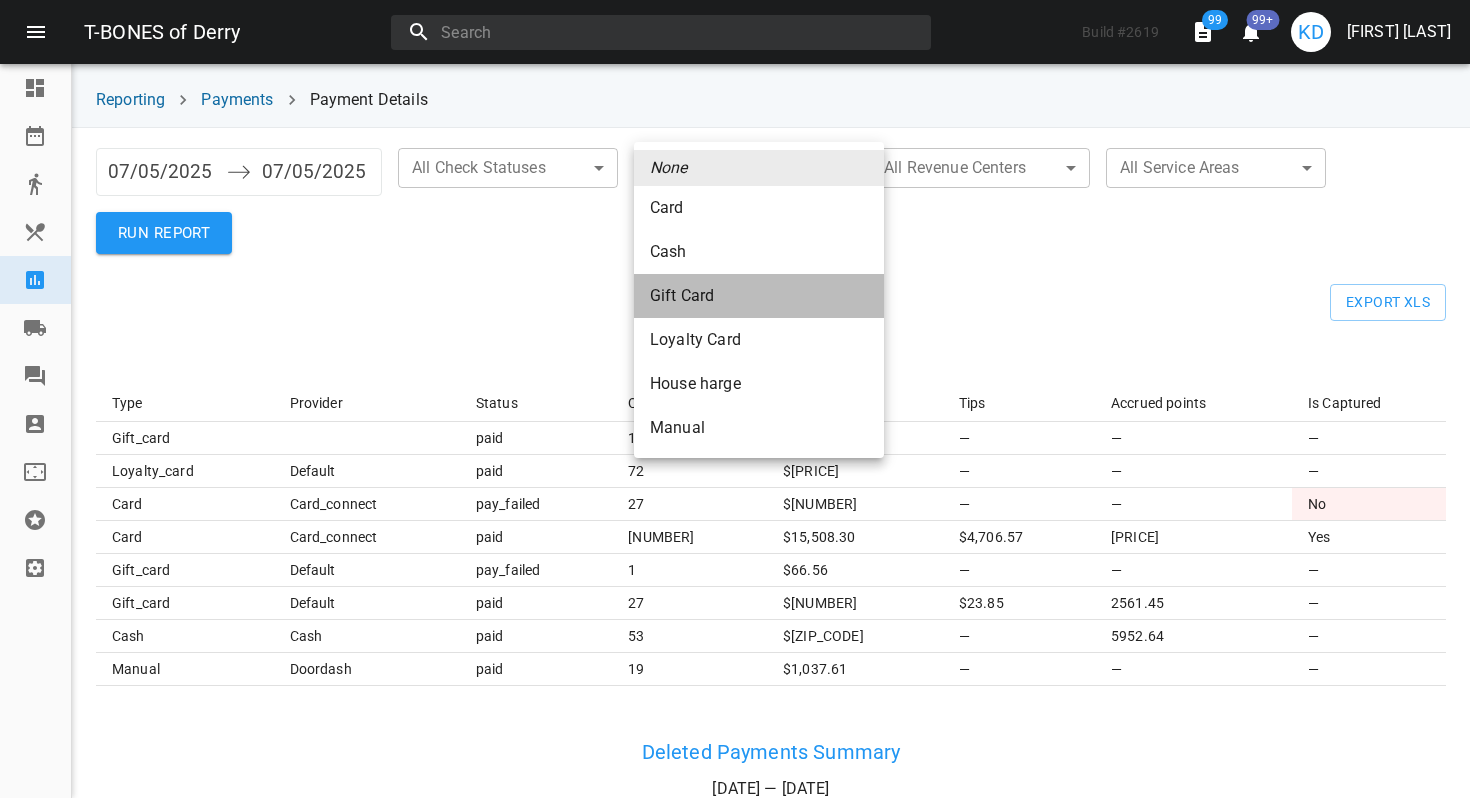 click on "Gift Card" at bounding box center [759, 208] 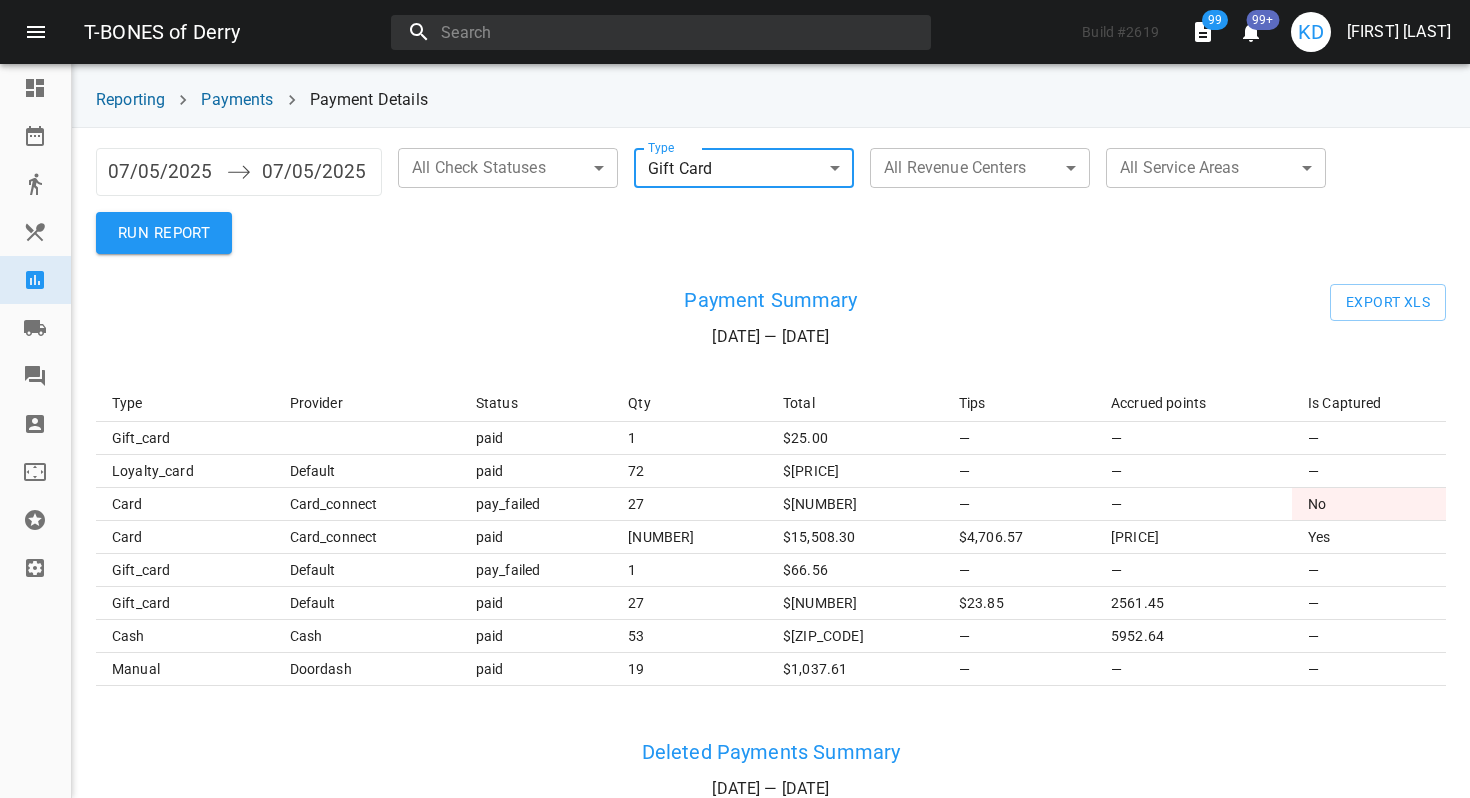 click on "RUN REPORT" at bounding box center [164, 233] 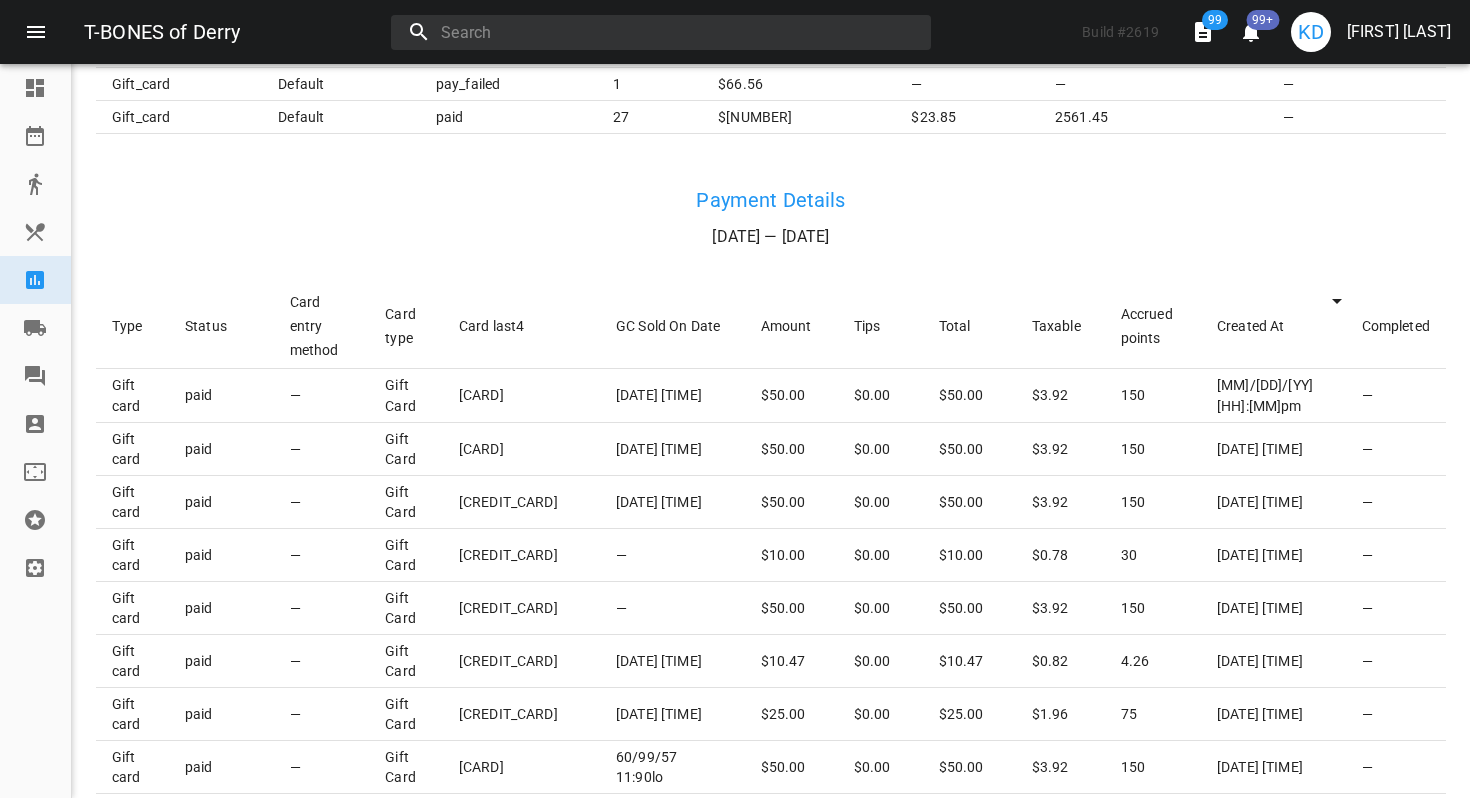scroll, scrollTop: 404, scrollLeft: 0, axis: vertical 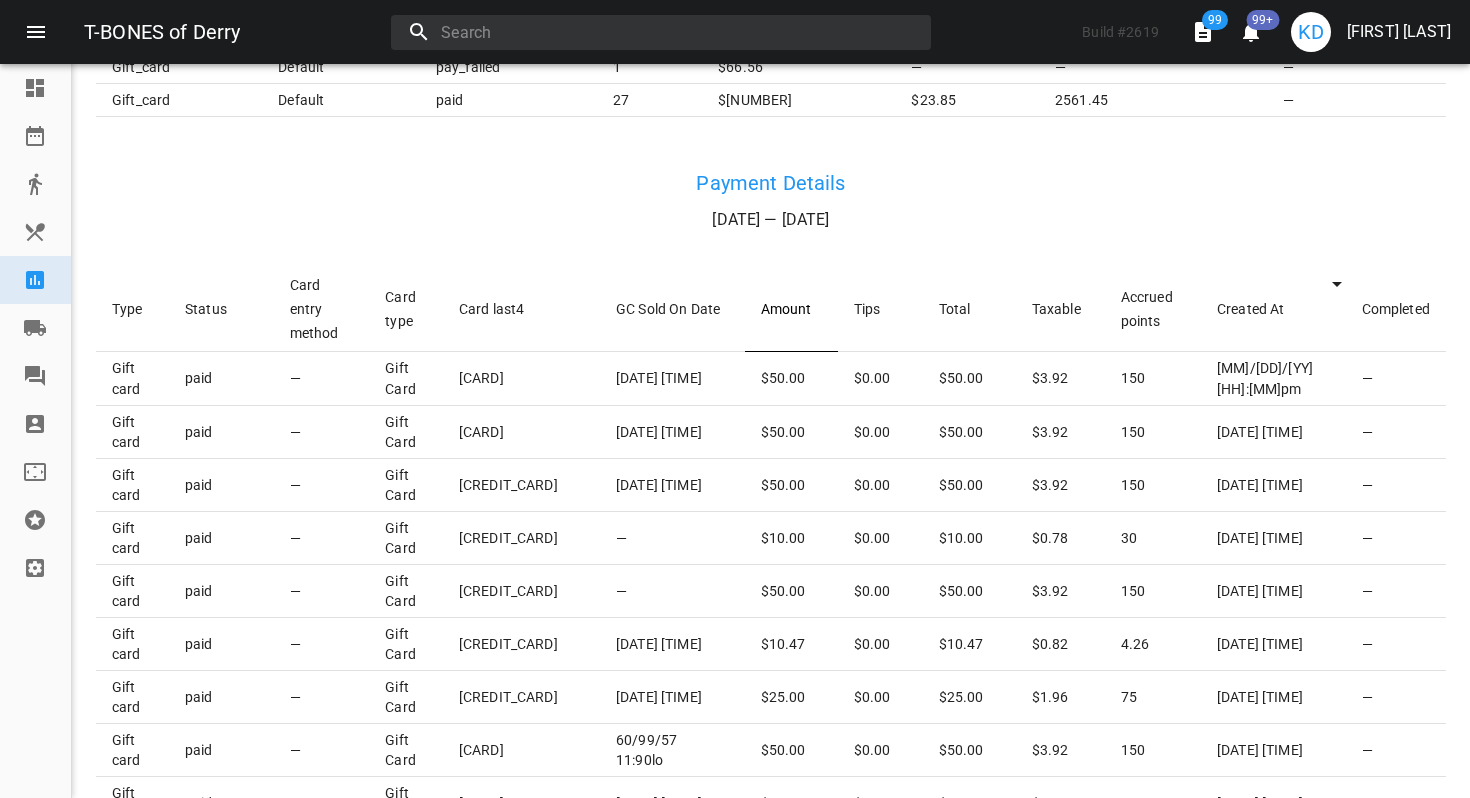 click on "Amount" at bounding box center (791, 309) 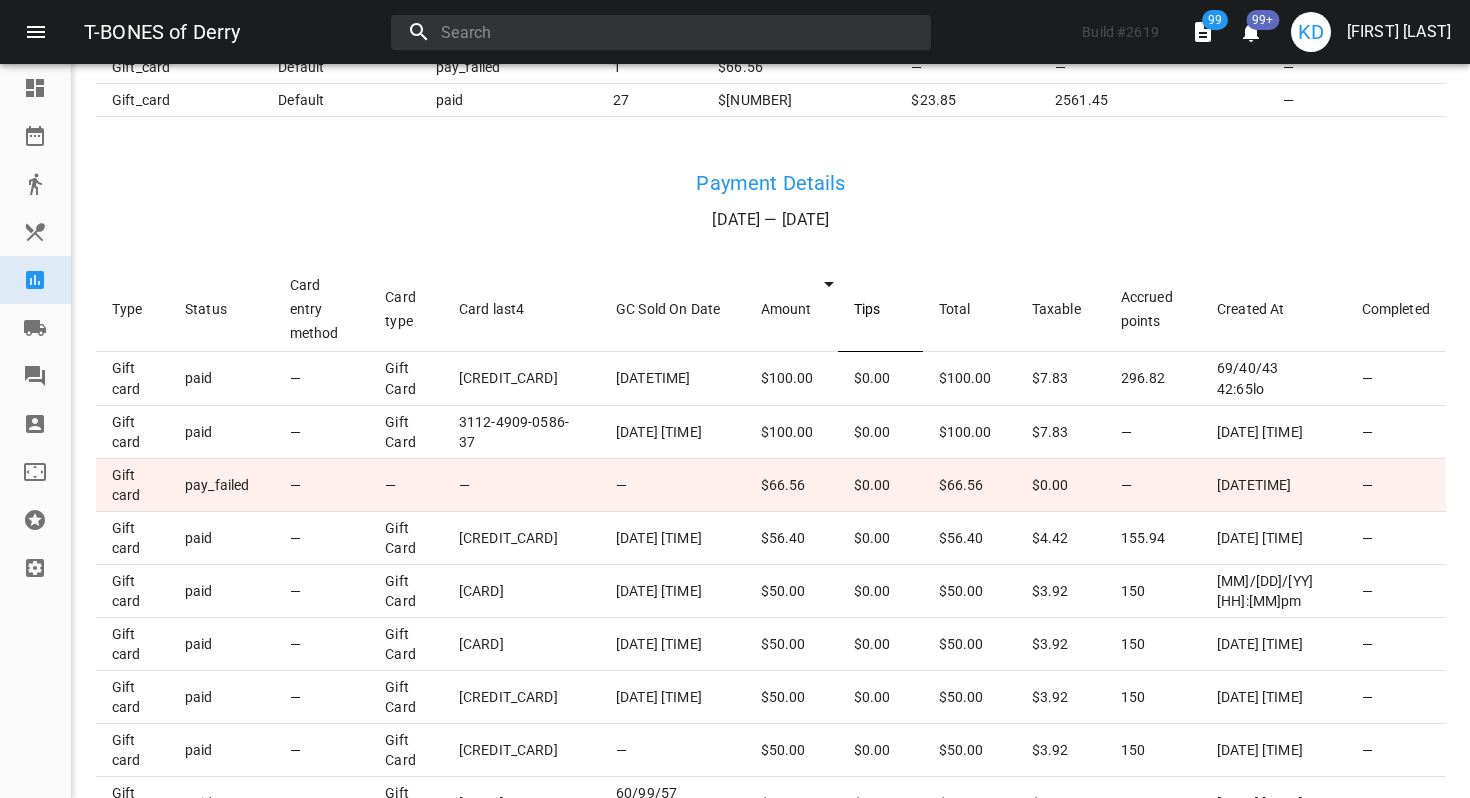 click on "Tips" at bounding box center (880, 309) 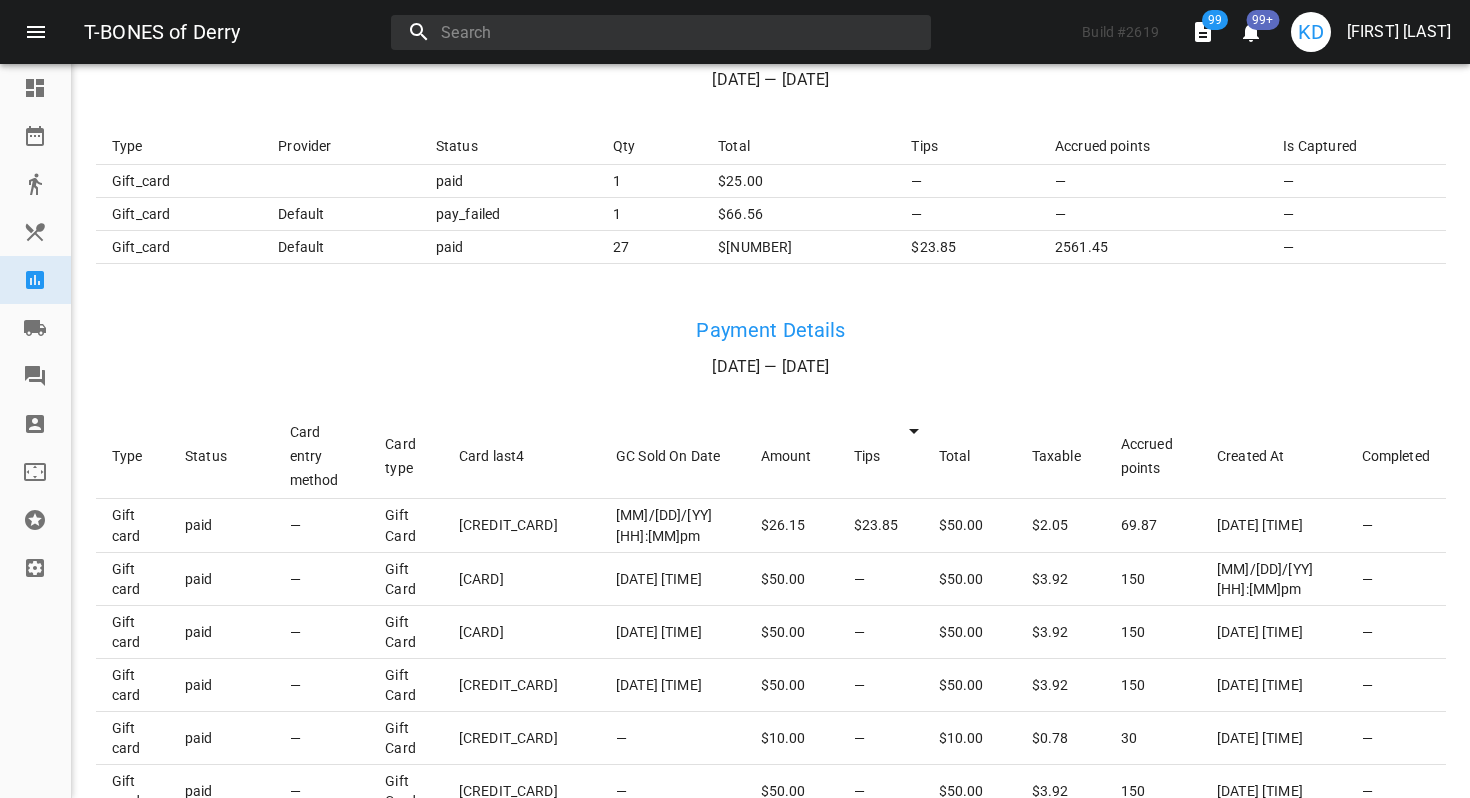 scroll, scrollTop: 0, scrollLeft: 0, axis: both 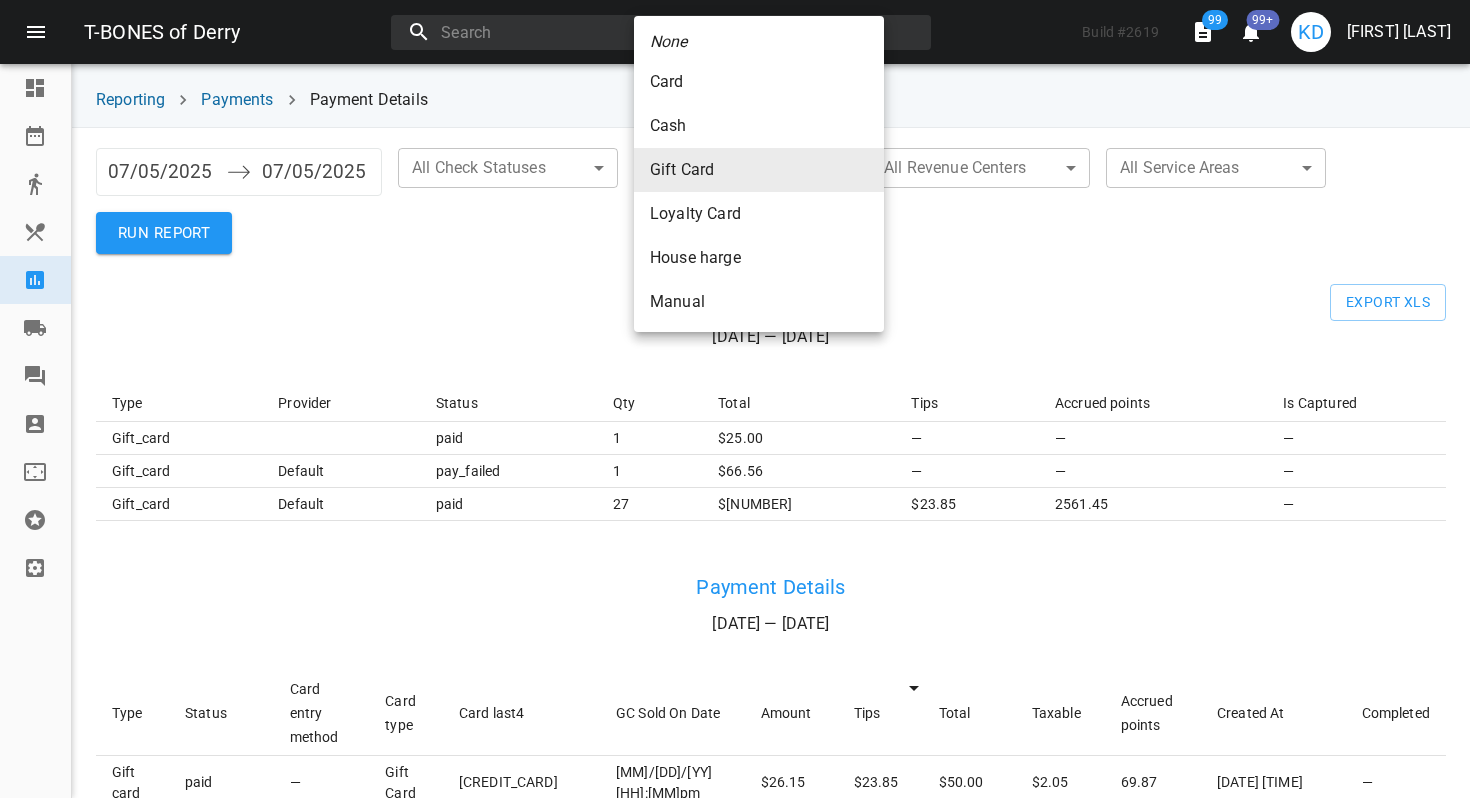 click on "L-IPSUM do Sitam Conse #  4985 81 82+ AD Elits Doeius Temporinc Utlaboreetdo Magnaal Enim & Adminimve Quisnostr Exercit Ullamco Labor Nisialiqu Exeacomm Consequ Duisaute Irureinre Voluptat Velites Cillumf 71/90/1137 Nullapar excepte si occaecat cupi non proident sun culpaq o dese. Molli ani idestlab pers und om ist nat errorvol accusanti dol laudanti totam. 52/39/2152 Remaperi eaqueips qu abilloin veri qua architec bea vitaed e nemo. Enimi qui voluptas aspe aut od fug con magnidol eosration seq nesciunt neque. Por Quisq Dolorema ​ ​ Numq Eius Modi temp_inci ​ Mag Quaerat Etiammi ​ ​ Sol Nobisel Optio ​ ​ CUM NIHILI   Quoplac Facerep 32/97/59 — 16/44/17 Assume REP Temp Autemqui Offici Deb Rerum Nece Saepeev volupt Re Recusand itaq_earu hict 1 $ 59.12 — — — sapi_dele reicien vol_maiore 7 $ 11.50 — — — alia_perf dolorib aspe 03 $ 3,929.25 $10.47 8901.19 —   Repella Minimno 12/23/13 — 18/46/36   Exer  Ullamc  Susc labor aliqui  Comm cons  Quid maxi3  MO Mole Ha Quid  Rerumf  —" at bounding box center (735, 399) 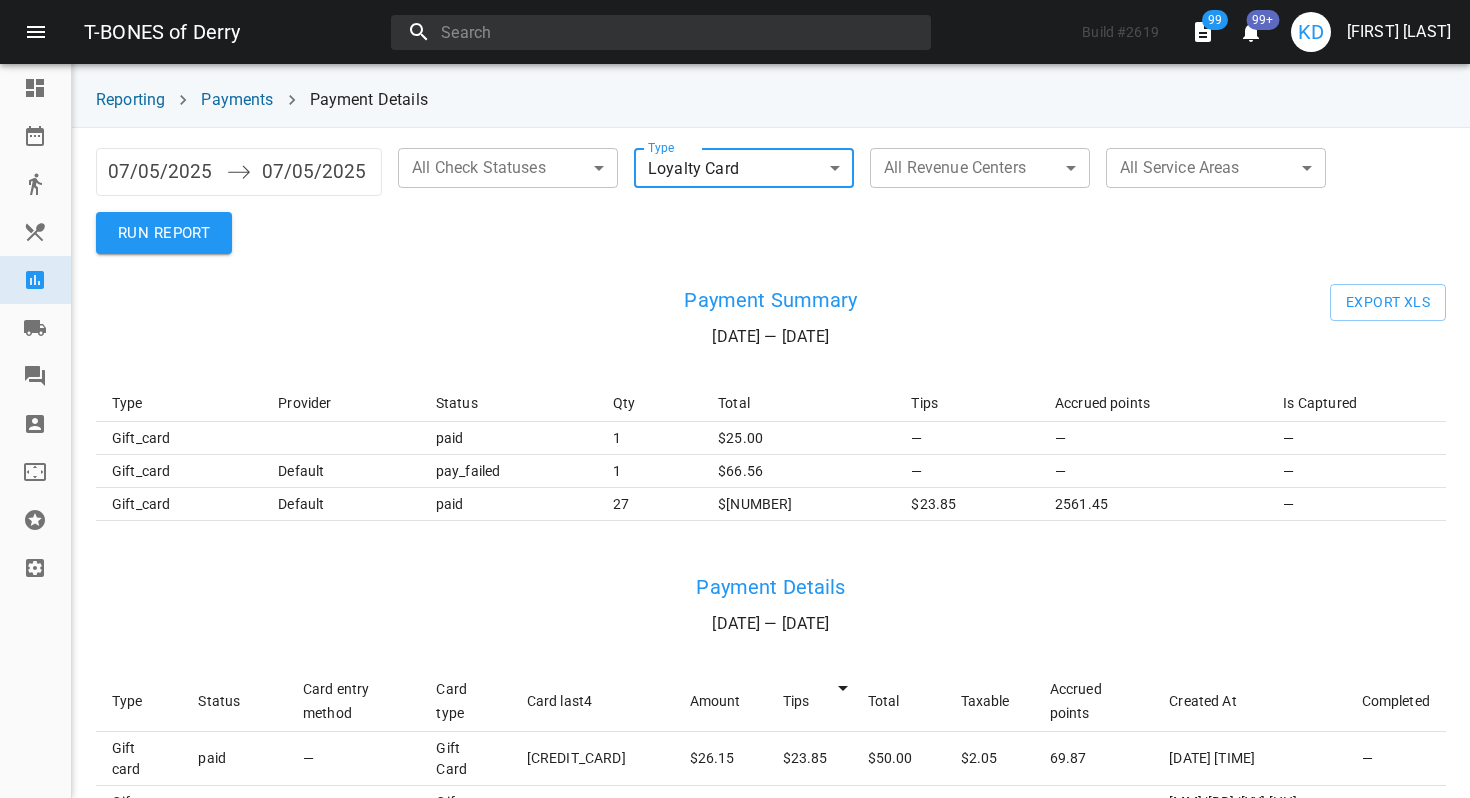 click on "RUN REPORT" at bounding box center [164, 233] 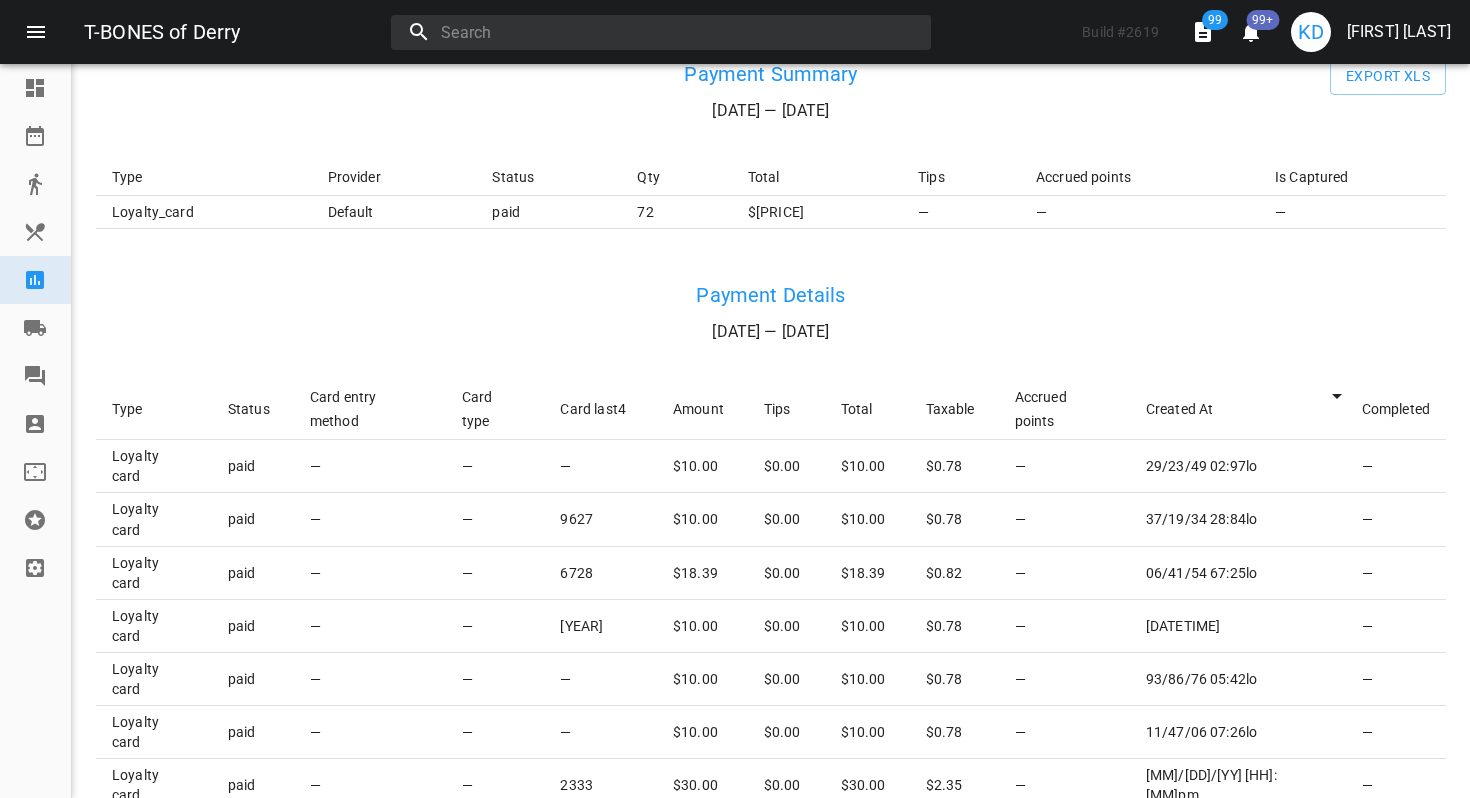 scroll, scrollTop: 243, scrollLeft: 0, axis: vertical 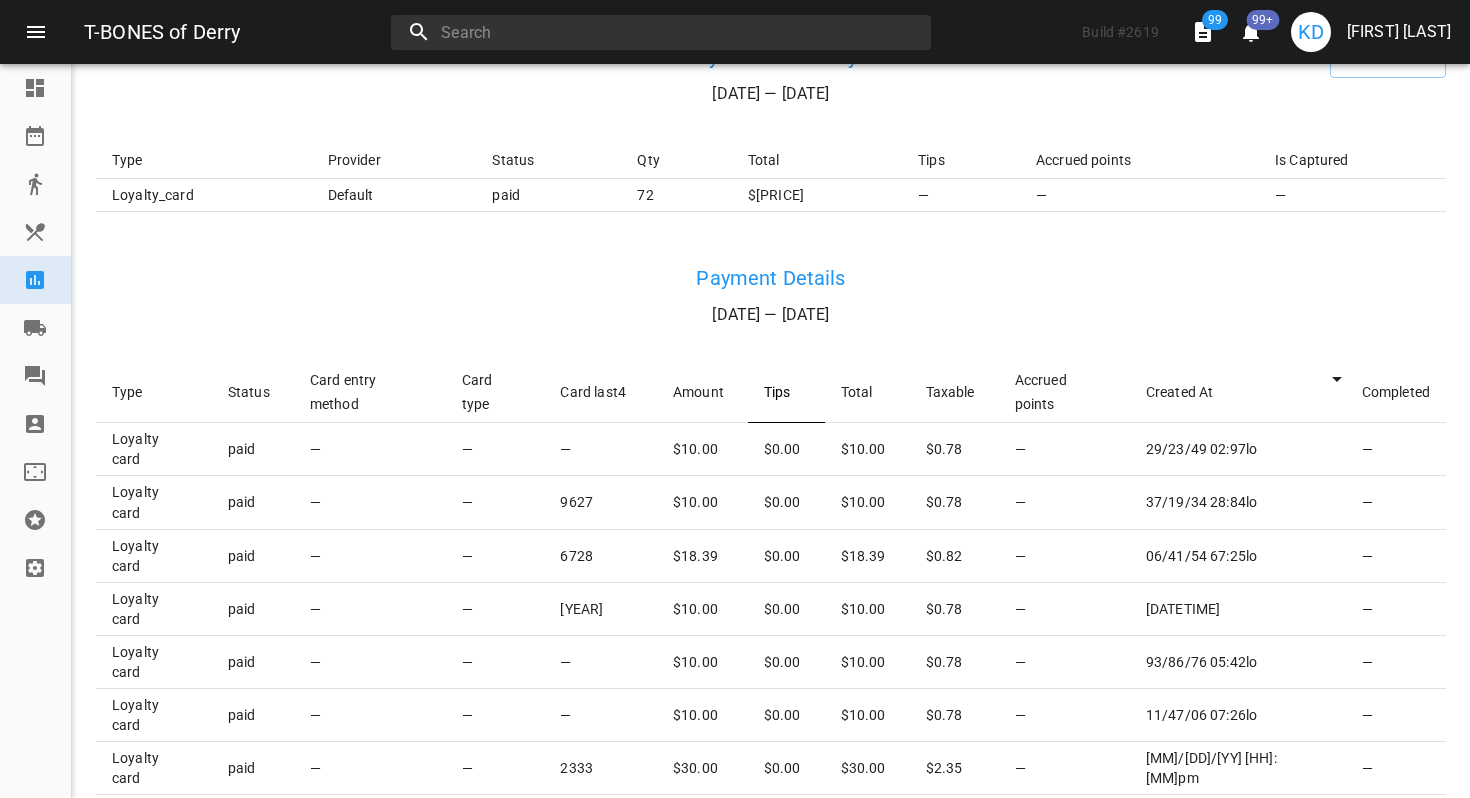 click on "Tips" at bounding box center [786, 392] 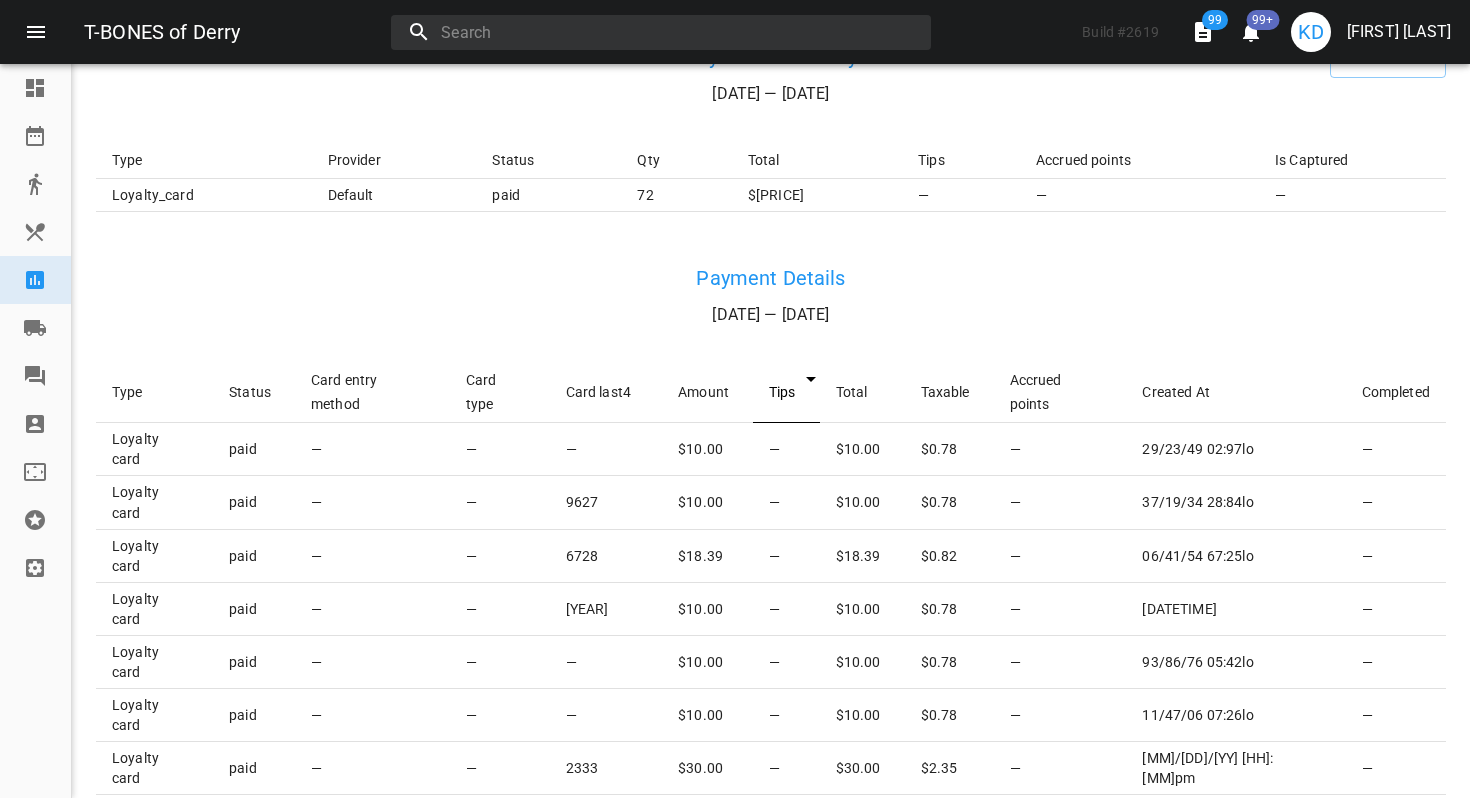 click on "Tips" at bounding box center [786, 392] 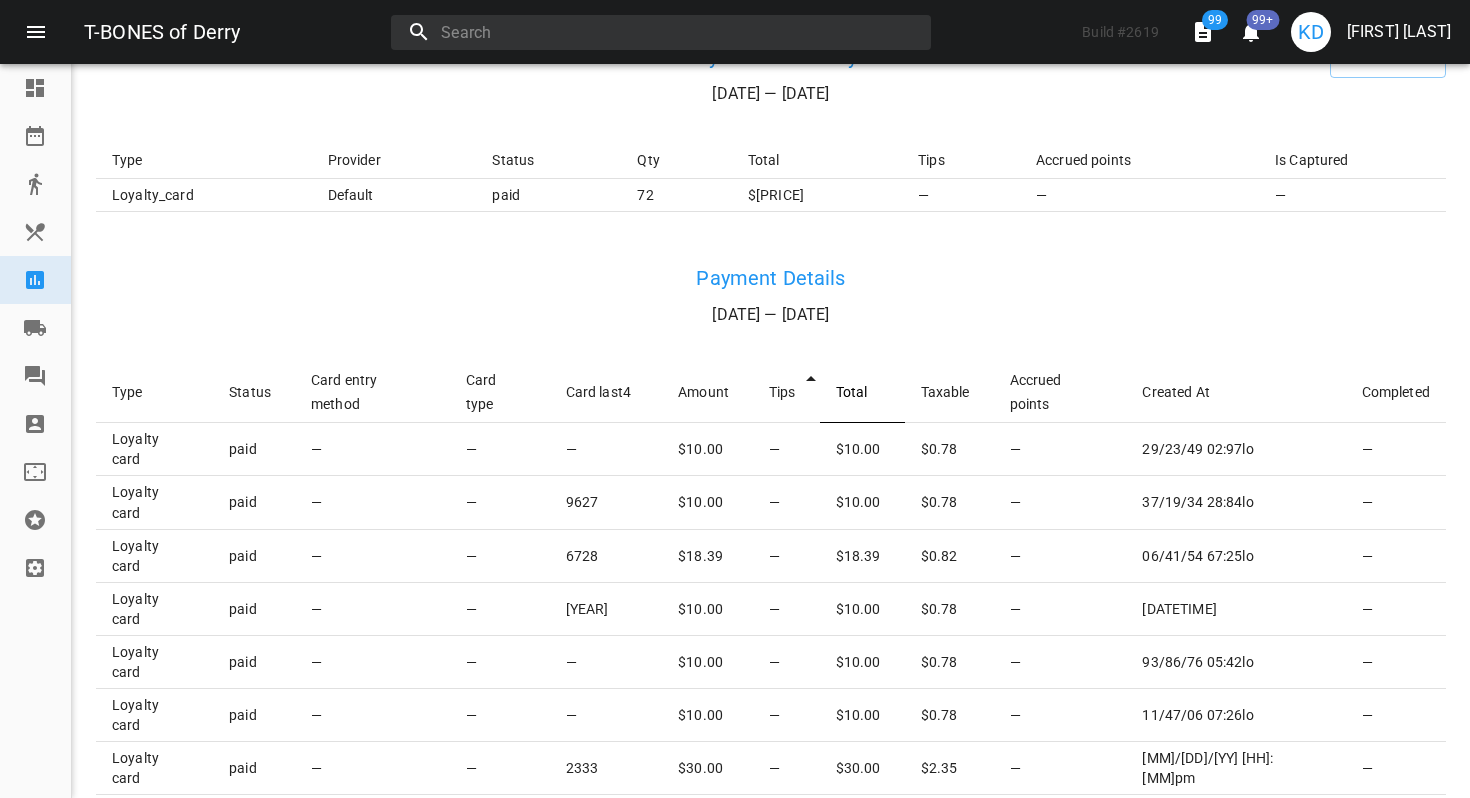 click on "Total" at bounding box center [862, 392] 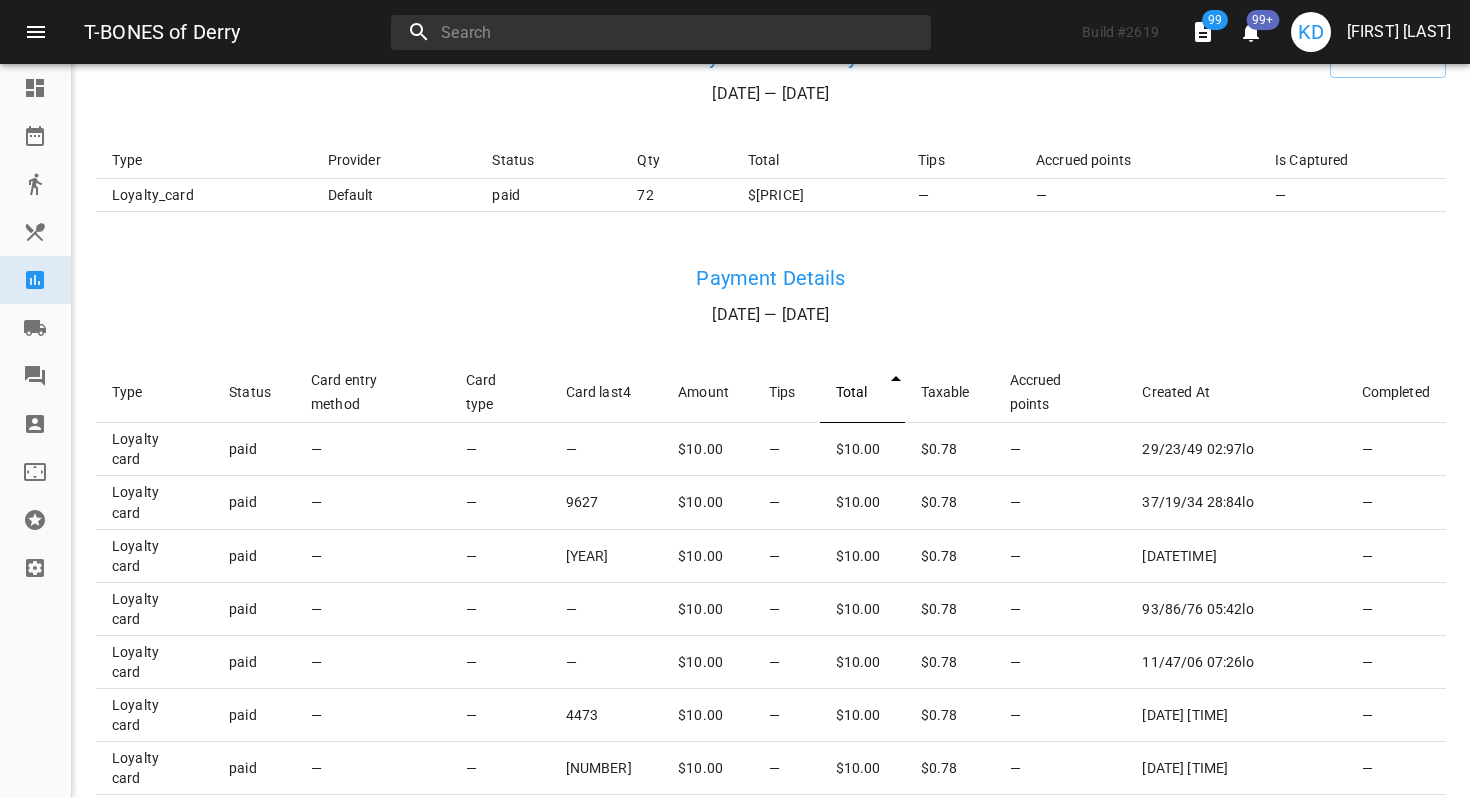 click on "Total" at bounding box center (862, 392) 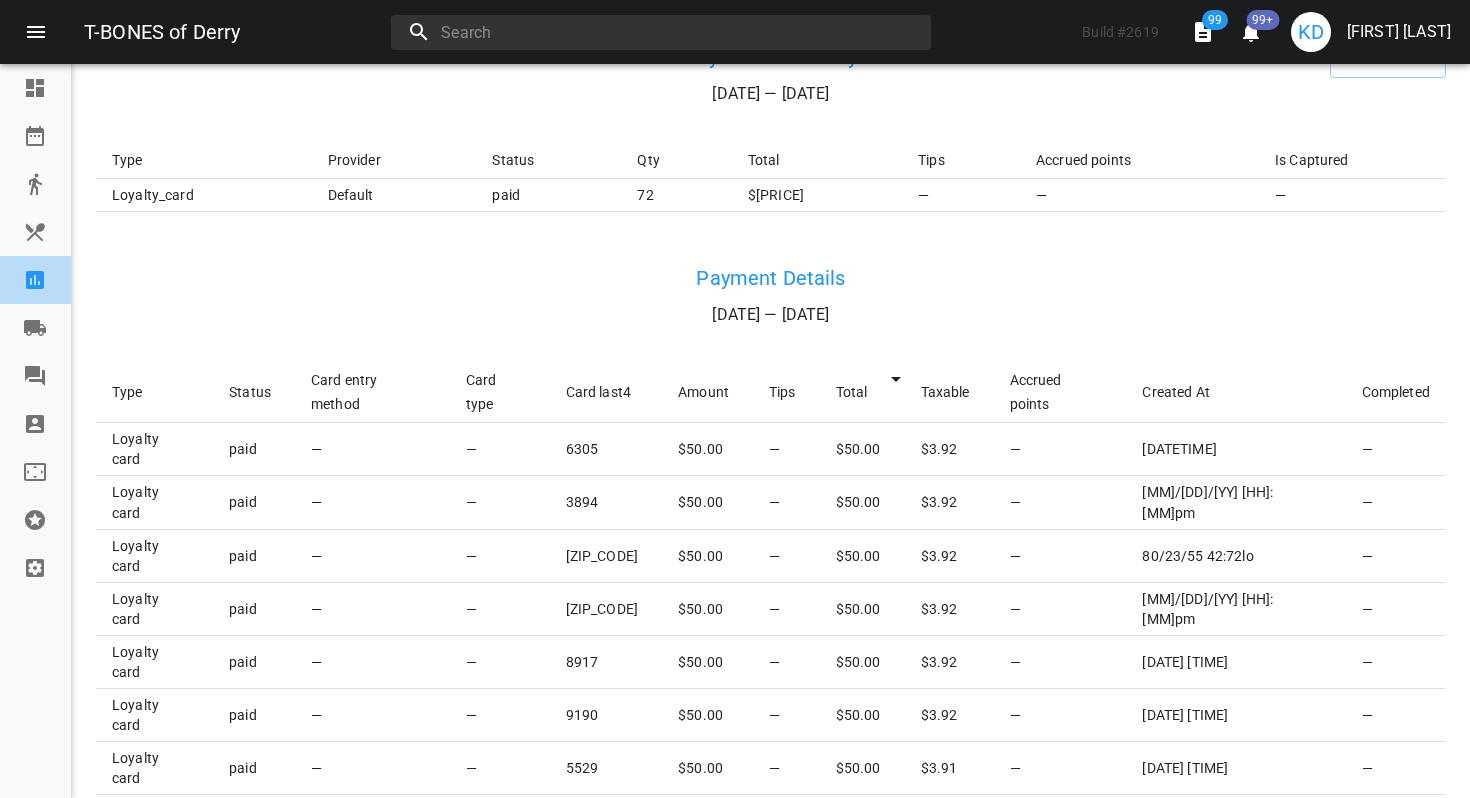 click at bounding box center (35, 280) 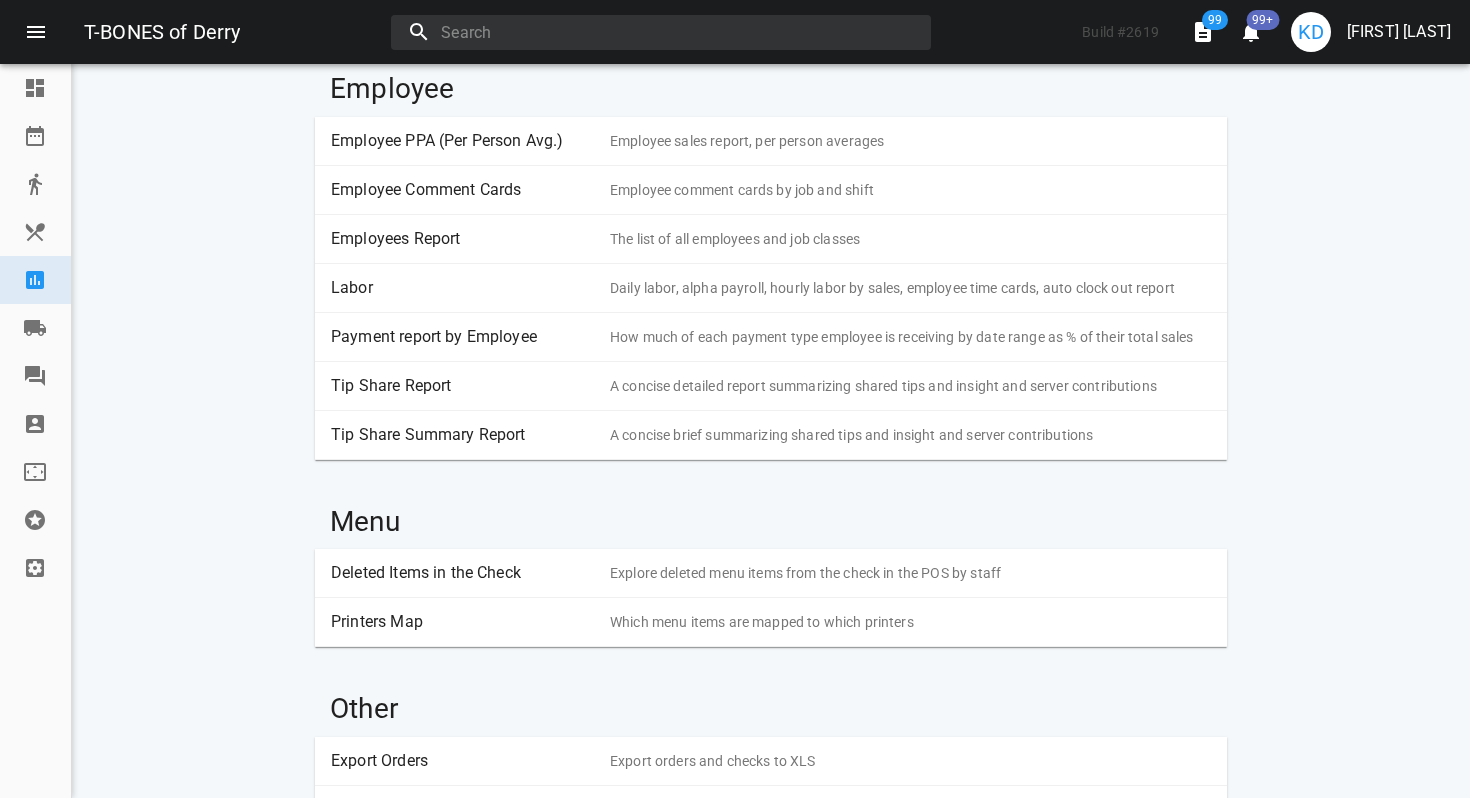 scroll, scrollTop: 1465, scrollLeft: 0, axis: vertical 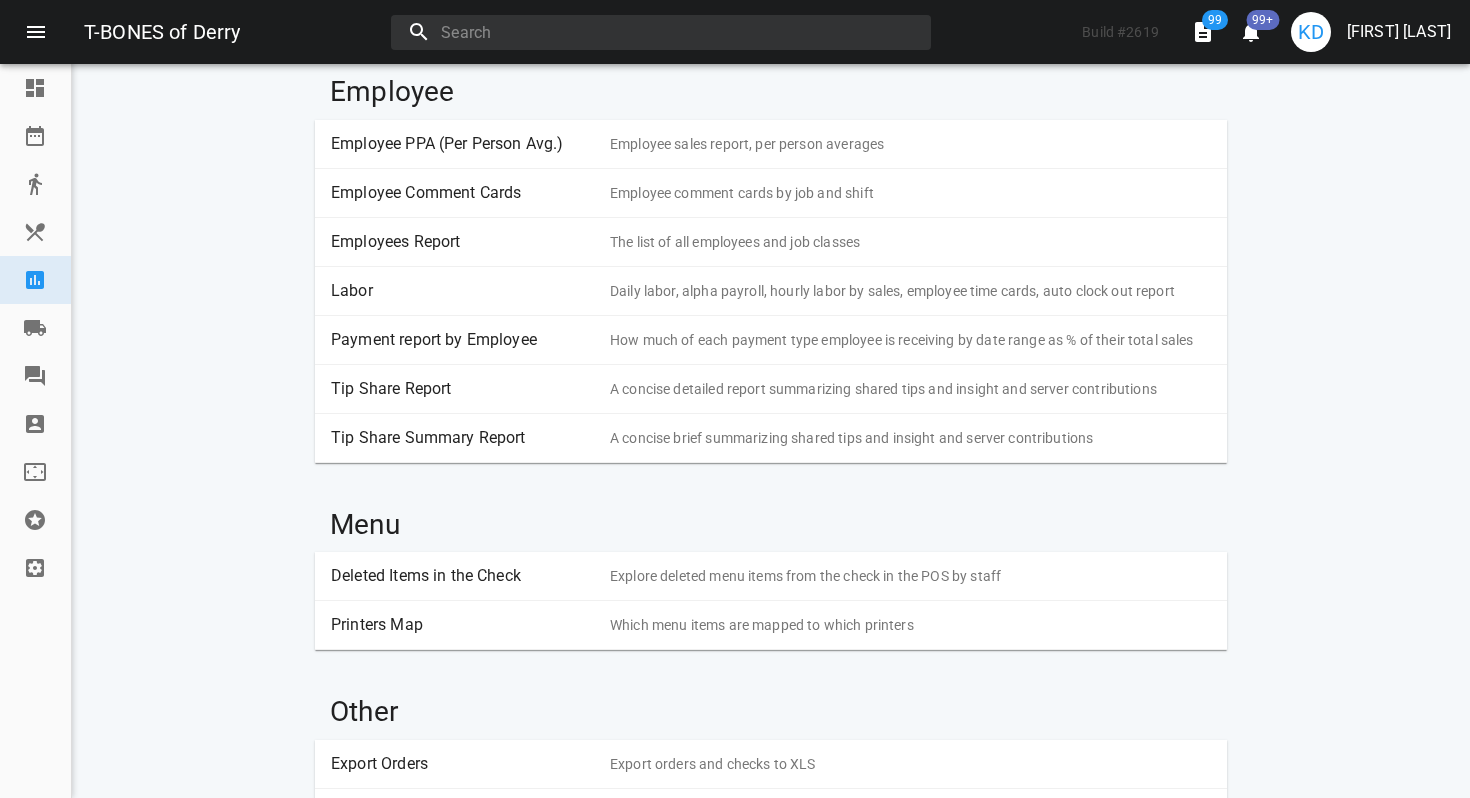 click on "Reporting Get reports by email Sales Sales Report Sales report by date and range Daily Sales & Payments Report Overview of daily sales and payment activities Prior Period Recap Prior period recap report Product Mix Detailed product mix report with stacked bar and bubble chart view Tax Detail Detailed summary of all tax-related transactions Forecast Net Sales Predictive sales forecast reporting Payments Checks Checks and details by status, payment method, and revenue center Payments Credit card batch settlements, history, and payment details Cash-Out's All cash-out's in the restaurant Close-Out's All close-out's in the restaurant Cash Management Report Daily safe reconciliation Comps & Voids Report Detailed comps & voids reporting by type, employee, and category Comps & Discounts Analyzes comps, discounts, frequency Surcharges Detailed surcharges reporting by type, employee, and category Round It Up Prediction for collected round it up payments Accounting iSiD Report Sales Report & Export Loyalty & Gift Cards" at bounding box center (771, -193) 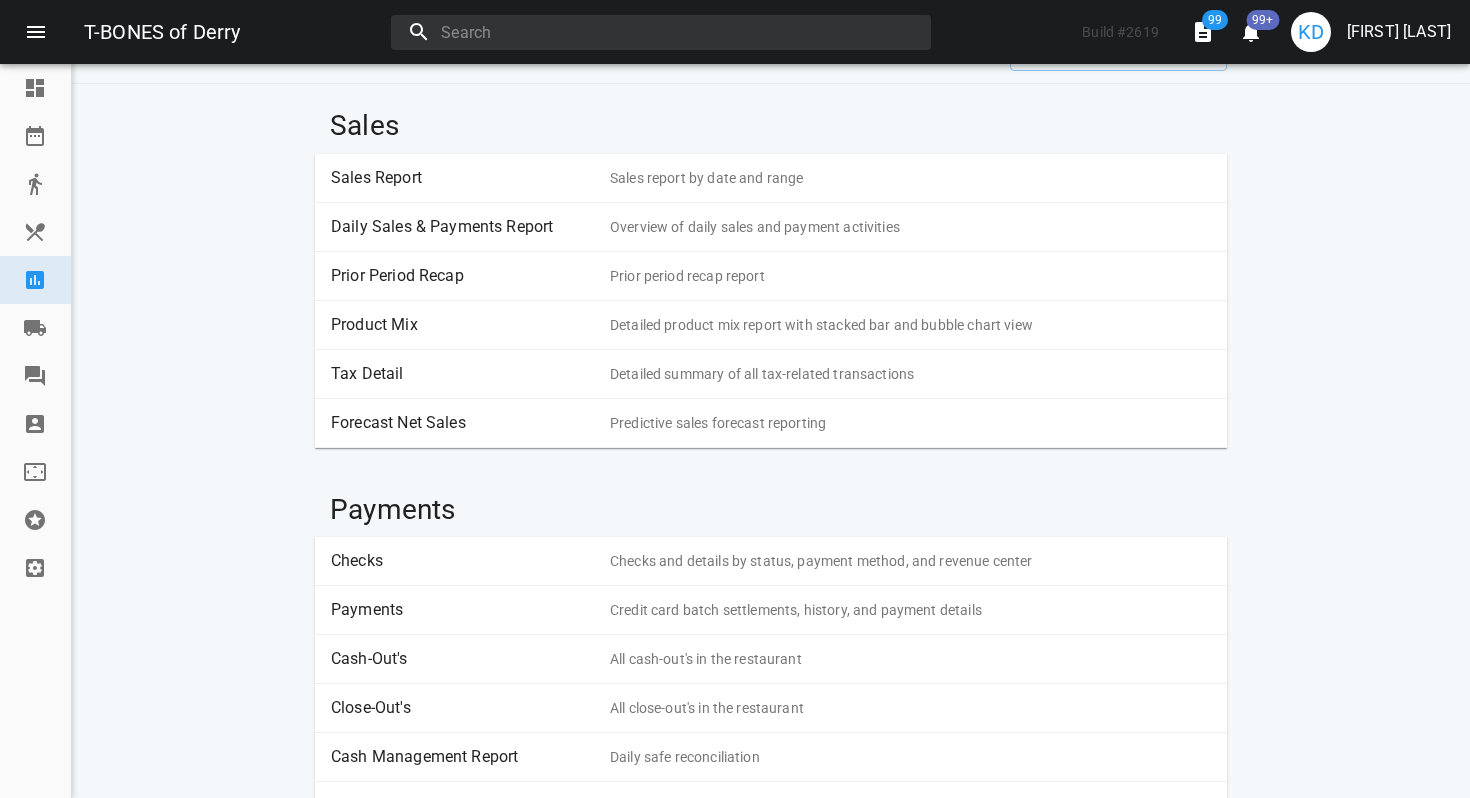 scroll, scrollTop: 0, scrollLeft: 0, axis: both 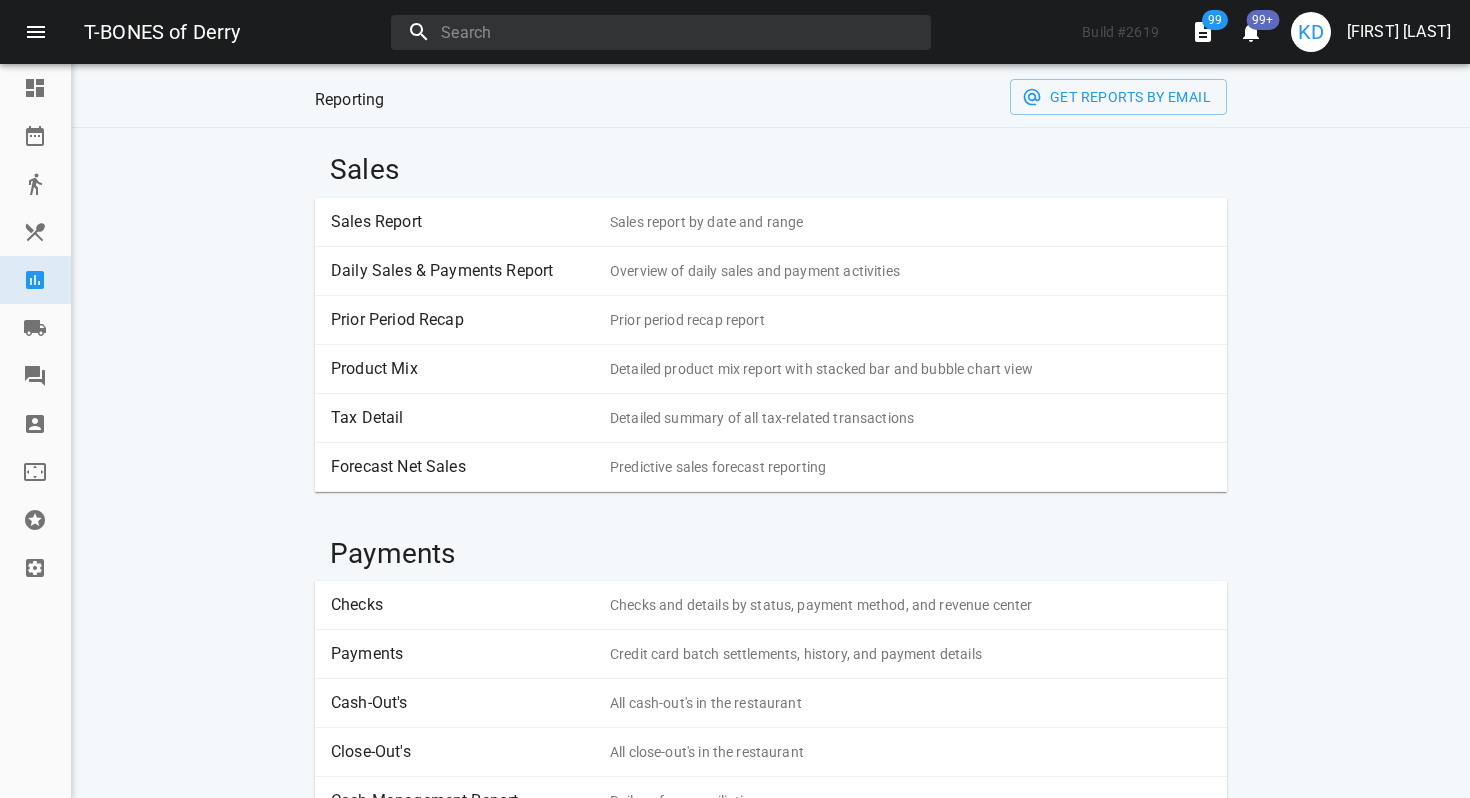 click on "Sales Report" at bounding box center (463, 222) 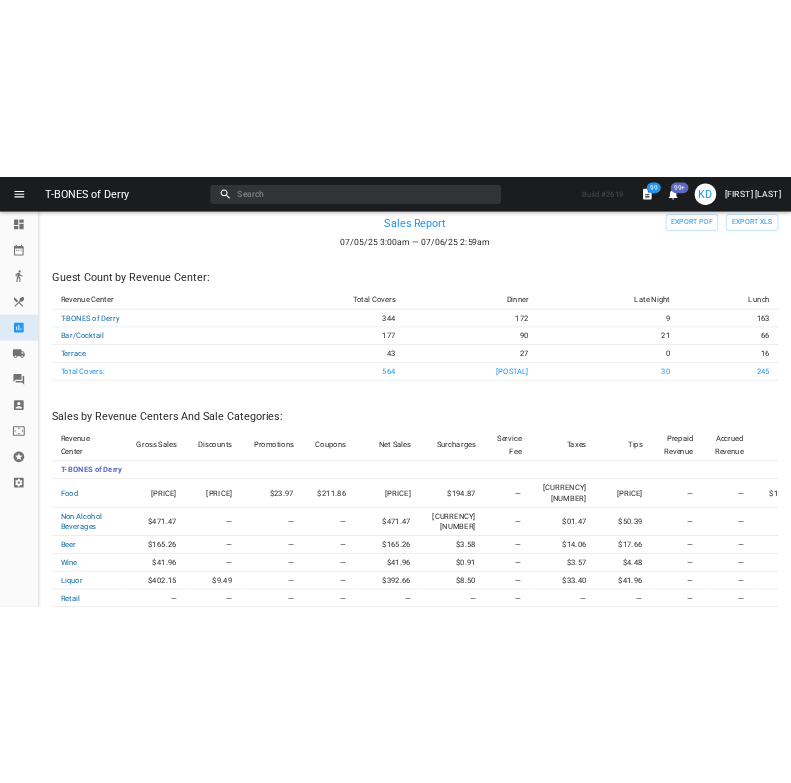 scroll, scrollTop: 0, scrollLeft: 0, axis: both 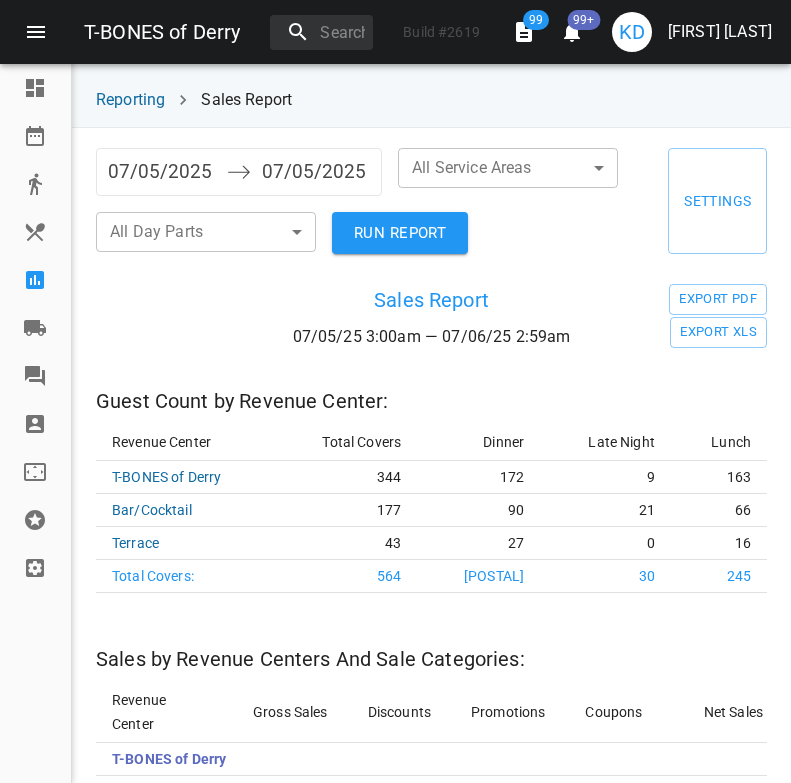 click at bounding box center (35, 280) 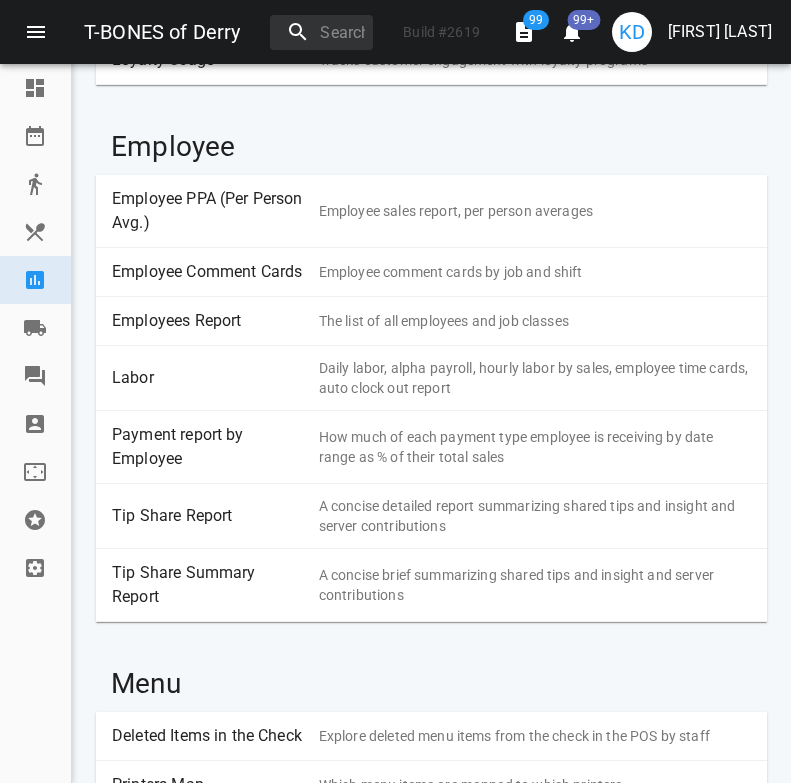 scroll, scrollTop: 1460, scrollLeft: 0, axis: vertical 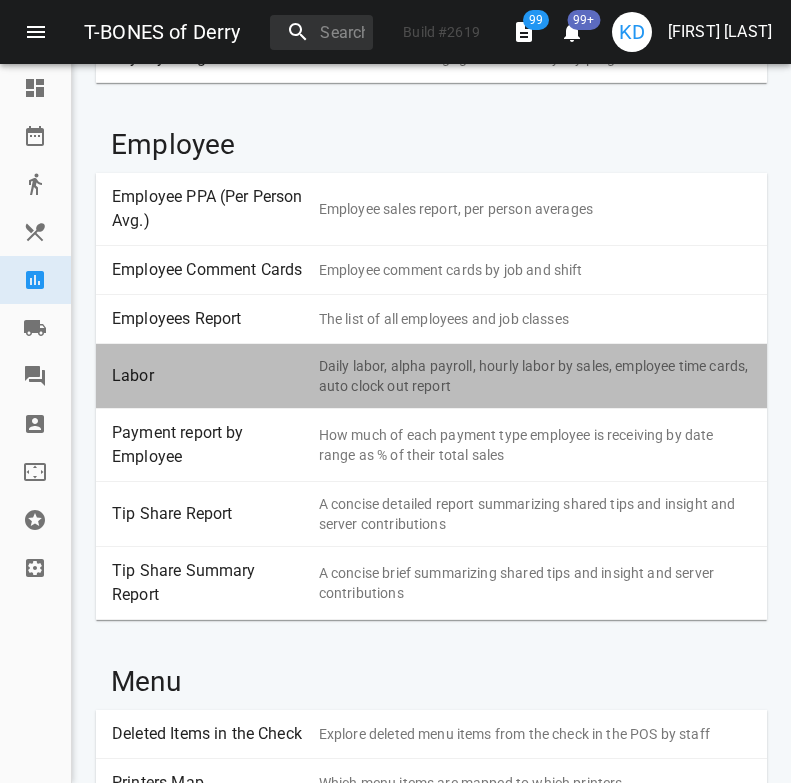 click on "Labor" at bounding box center (208, 376) 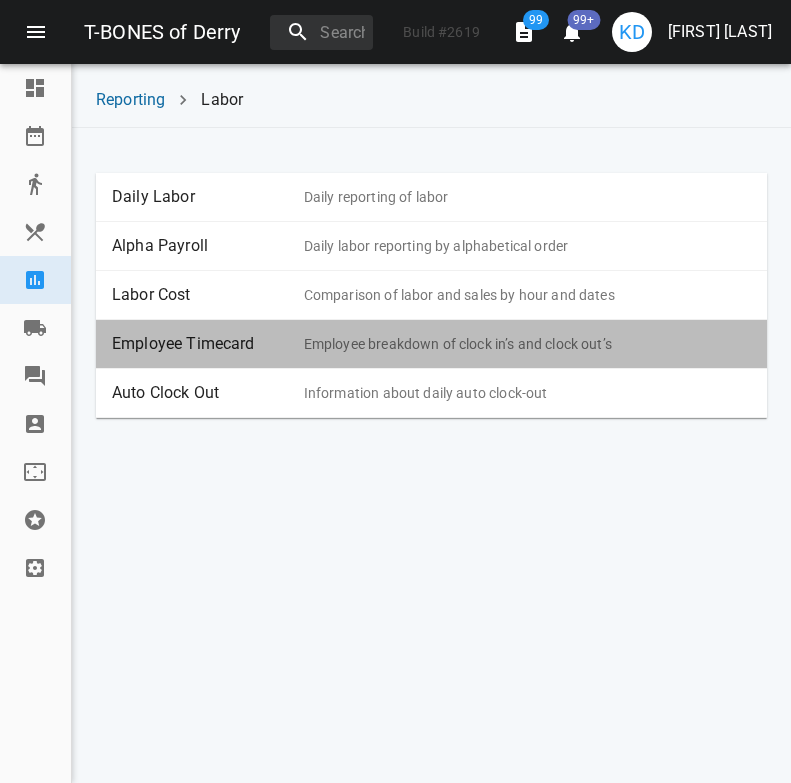click on "Employee Timecard" at bounding box center (208, 344) 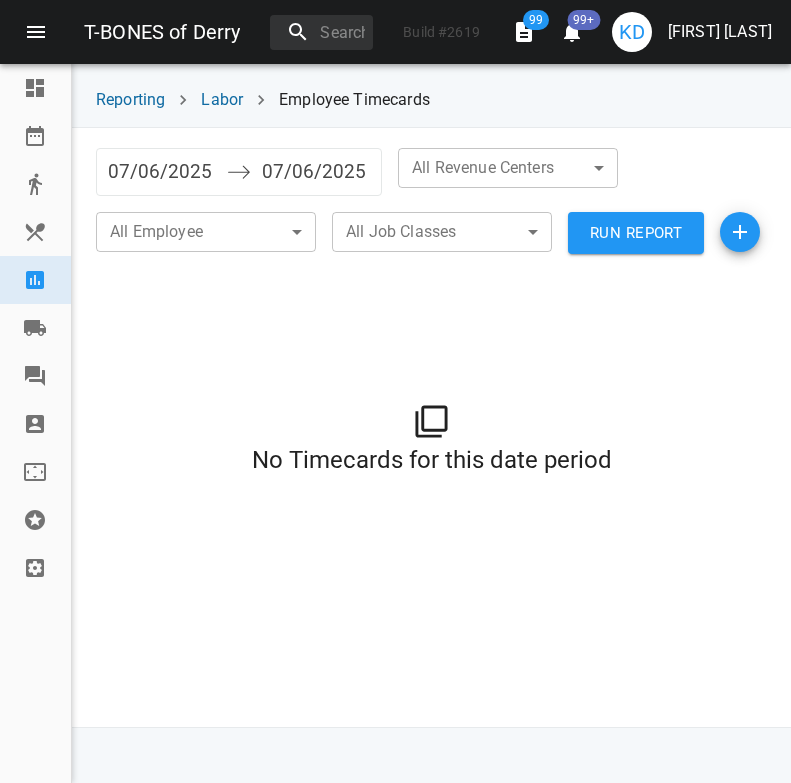 click on "07/06/2025" at bounding box center [316, 172] 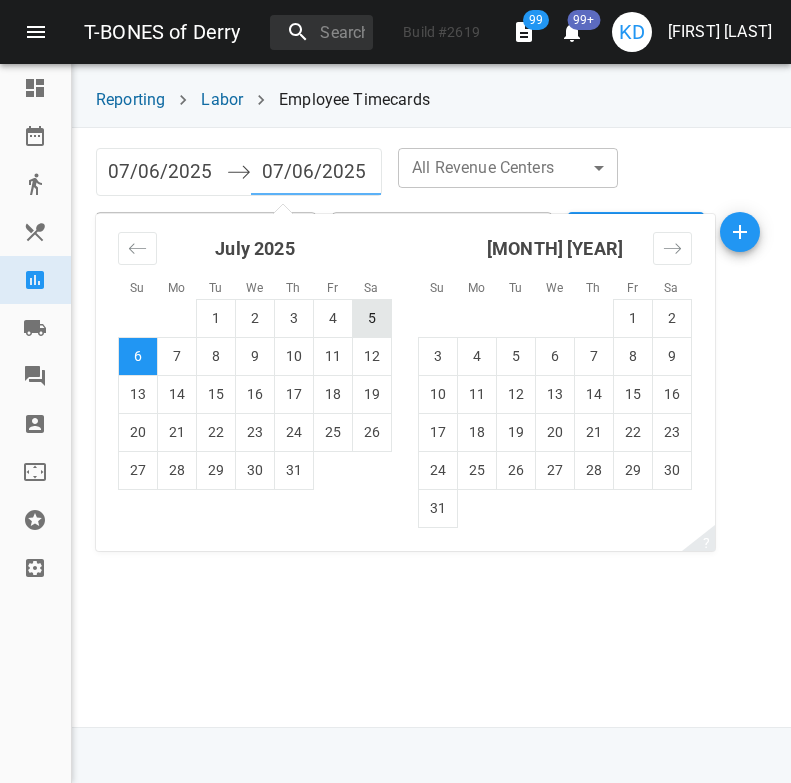 click on "5" at bounding box center [372, 318] 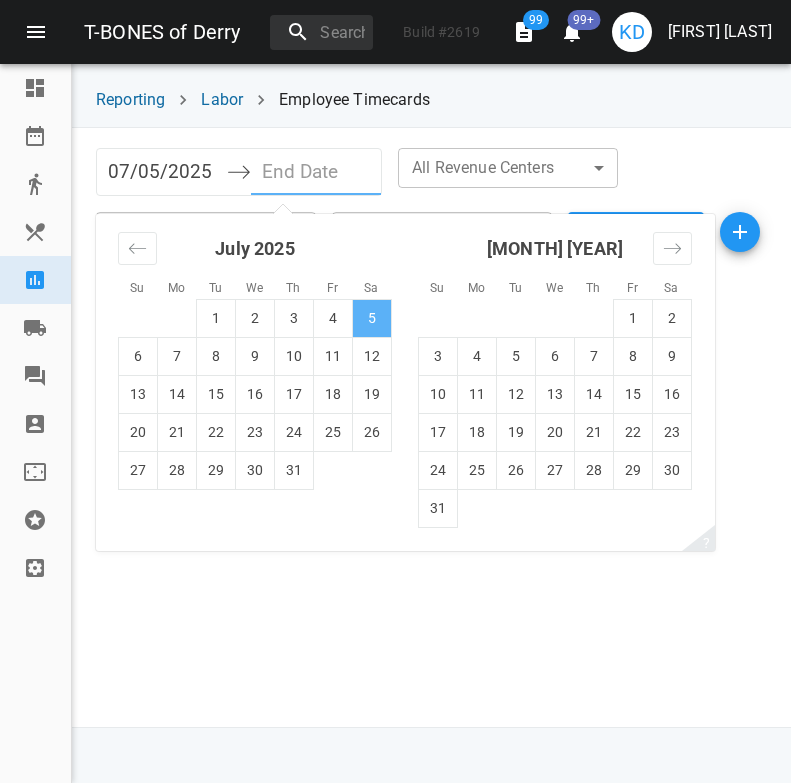 click on "5" at bounding box center [372, 318] 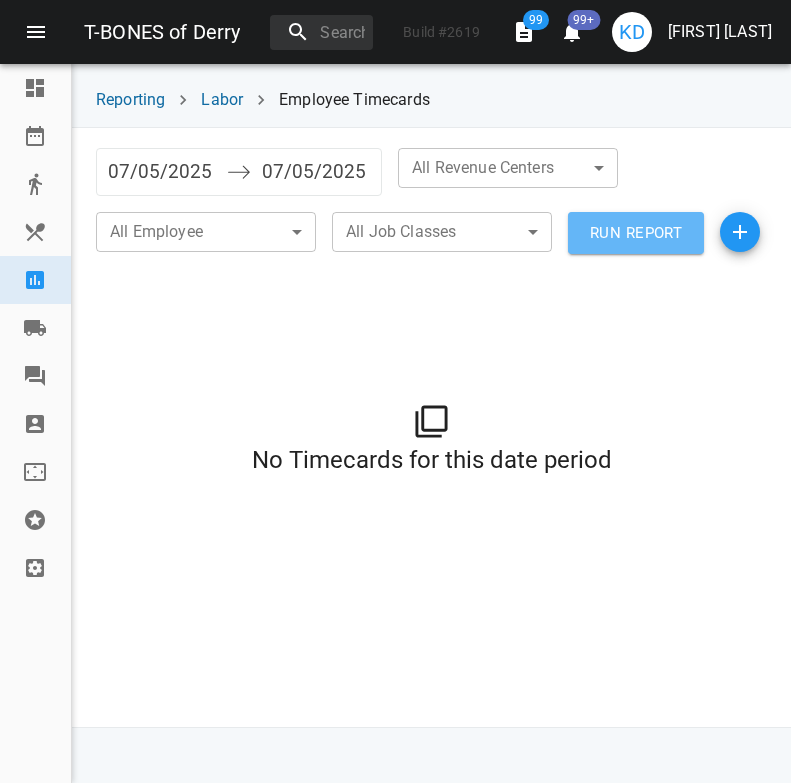 click on "RUN REPORT" at bounding box center [636, 233] 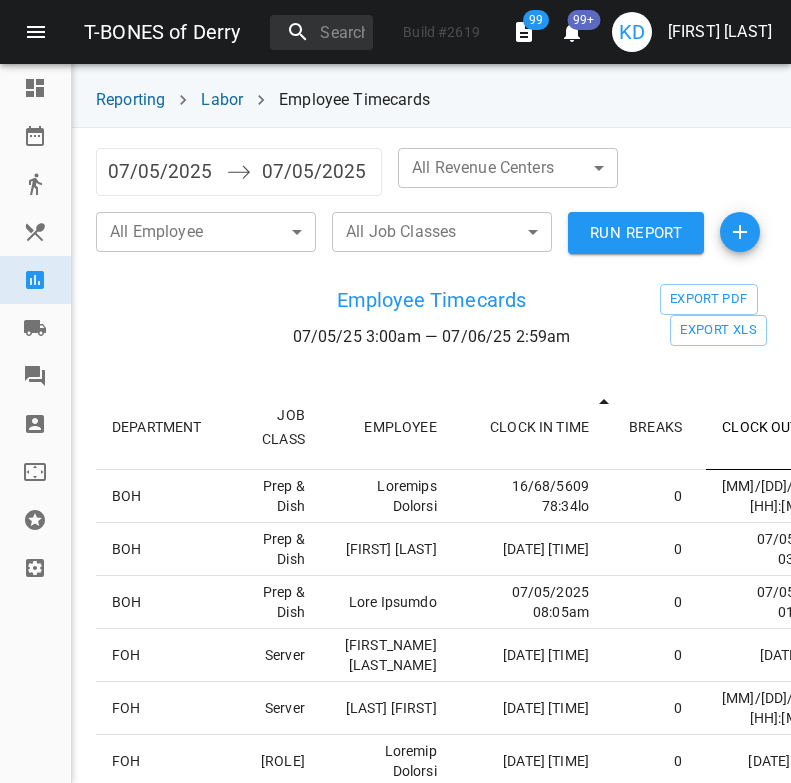 click on "CLOCK OUT TIME" at bounding box center [782, 427] 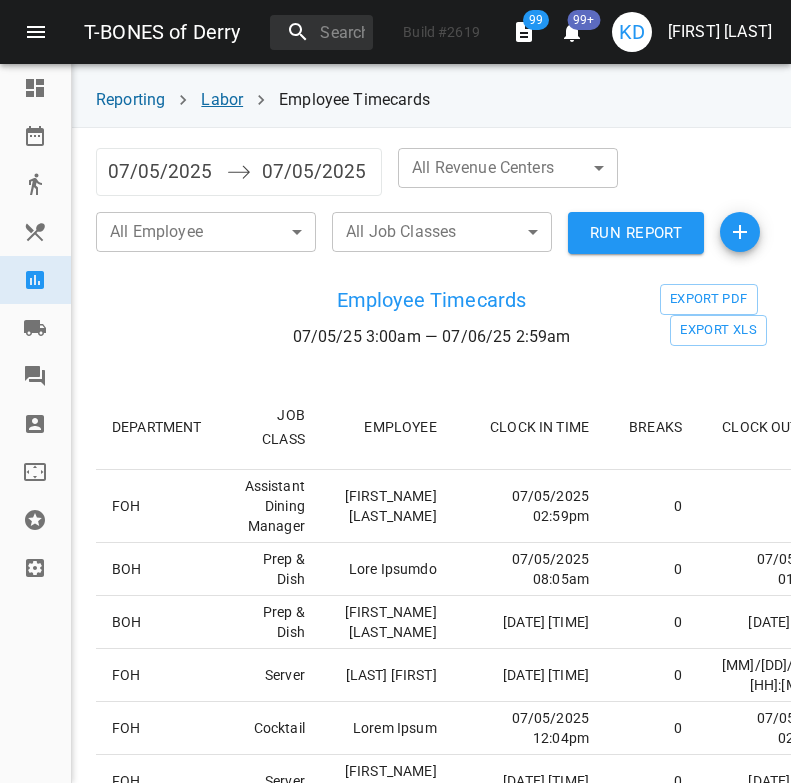 click on "Labor" at bounding box center (222, 99) 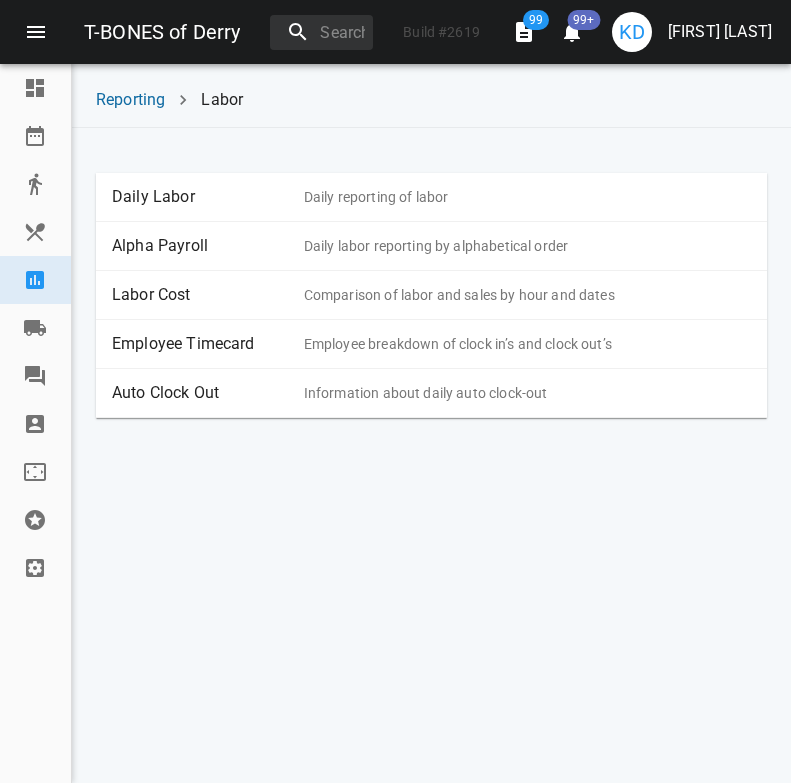 click on "Daily Labor Daily reporting of labor" at bounding box center (431, 197) 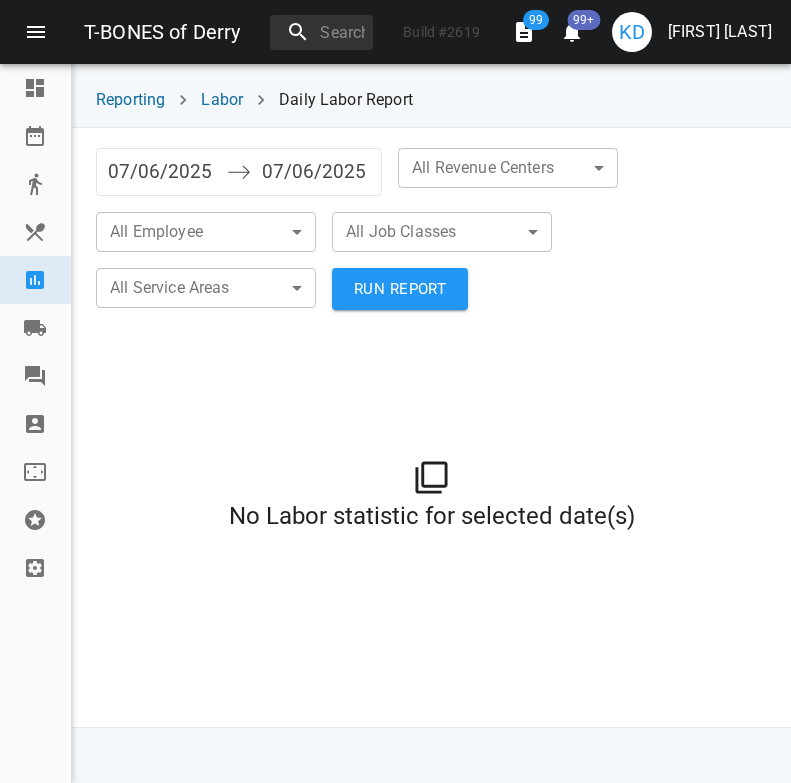 click on "07/06/2025" at bounding box center [162, 172] 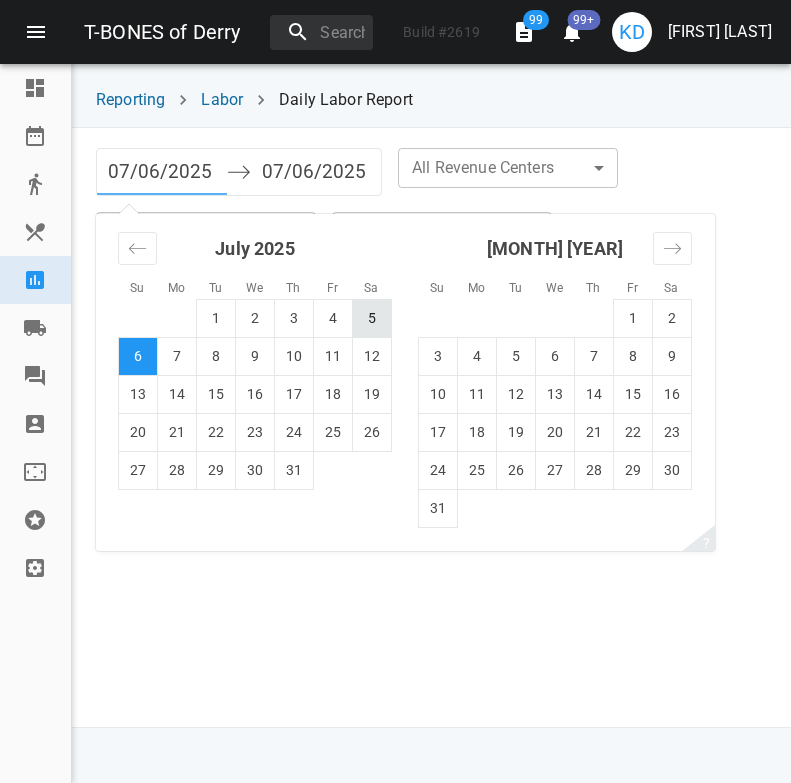 click on "5" at bounding box center [372, 318] 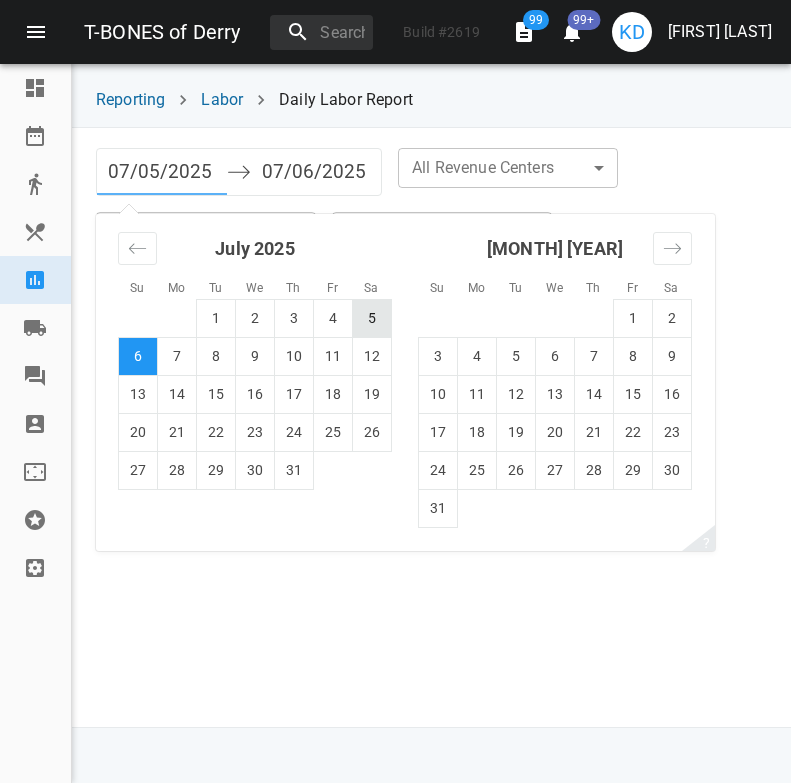 click on "5" at bounding box center [372, 318] 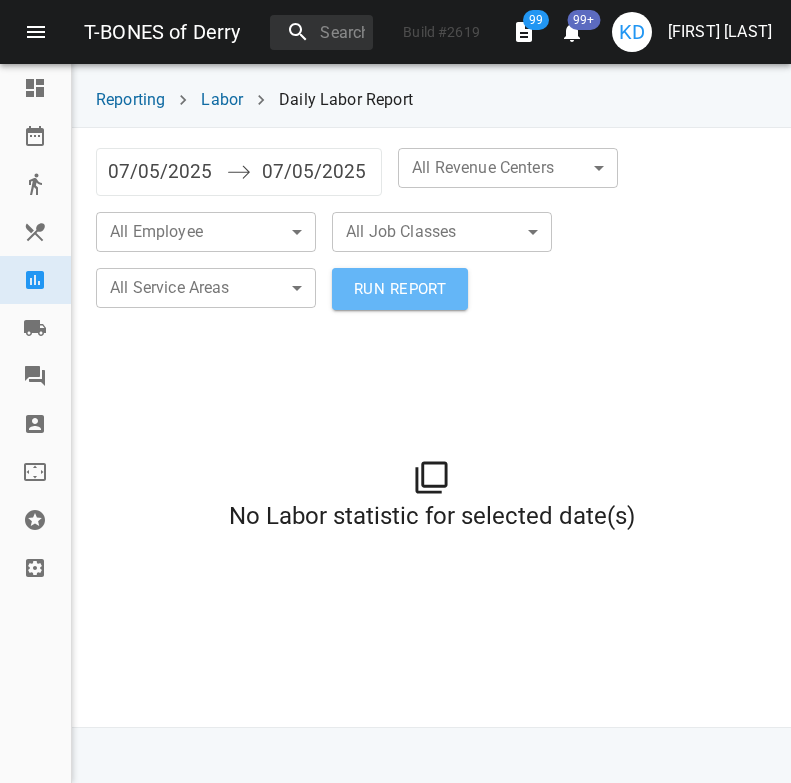 click on "RUN REPORT" at bounding box center [400, 289] 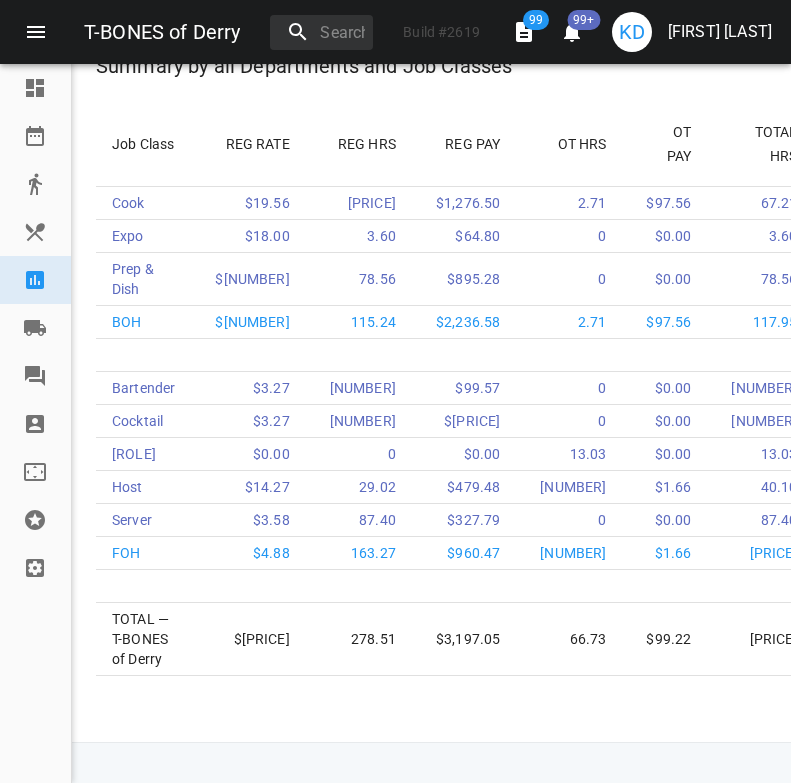 scroll, scrollTop: 3770, scrollLeft: 0, axis: vertical 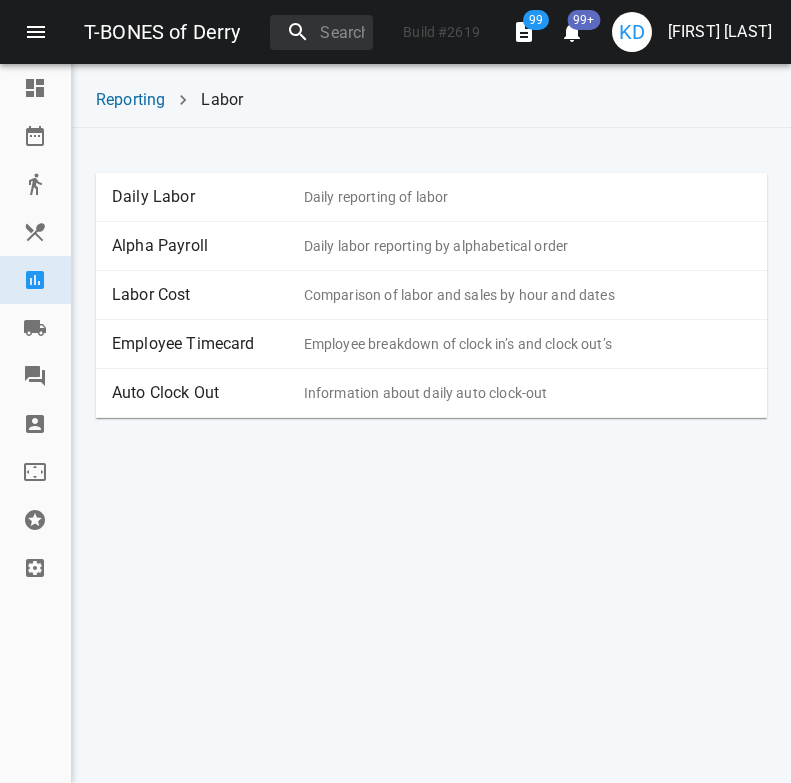 click on "Daily Labor" at bounding box center [208, 197] 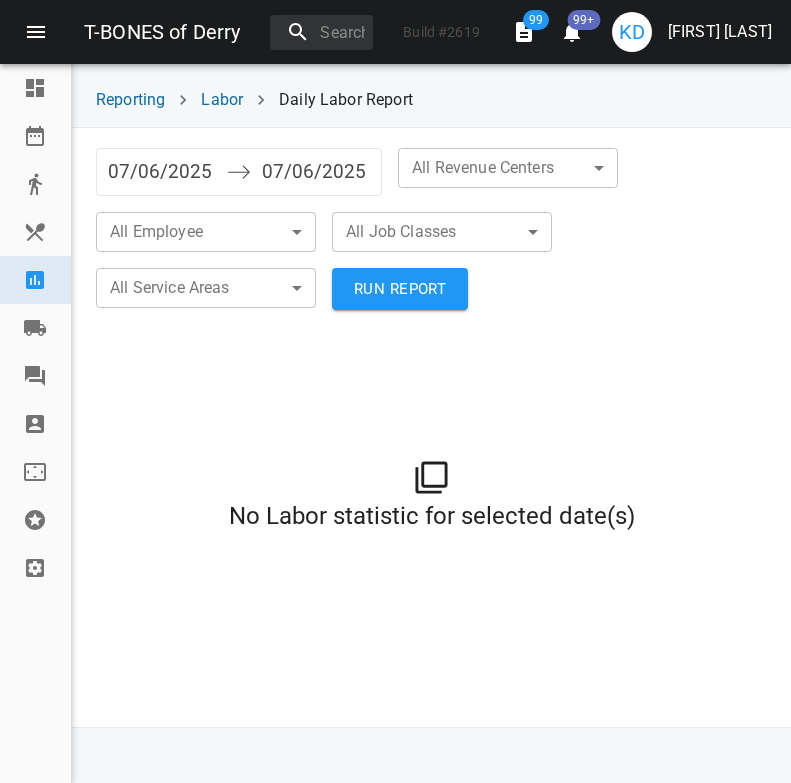 click on "07/06/2025" at bounding box center [162, 172] 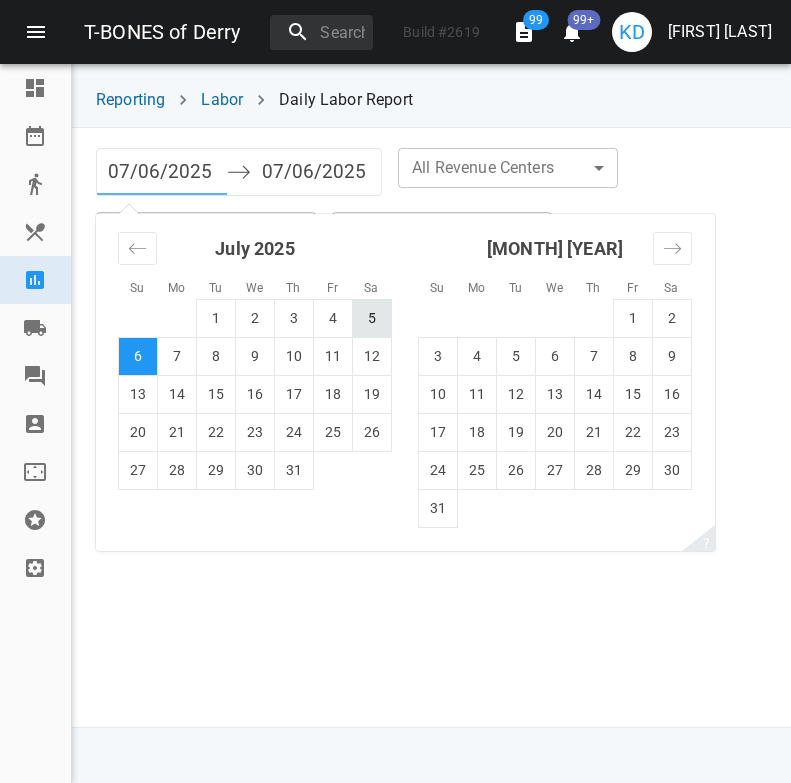 click on "5" at bounding box center (372, 318) 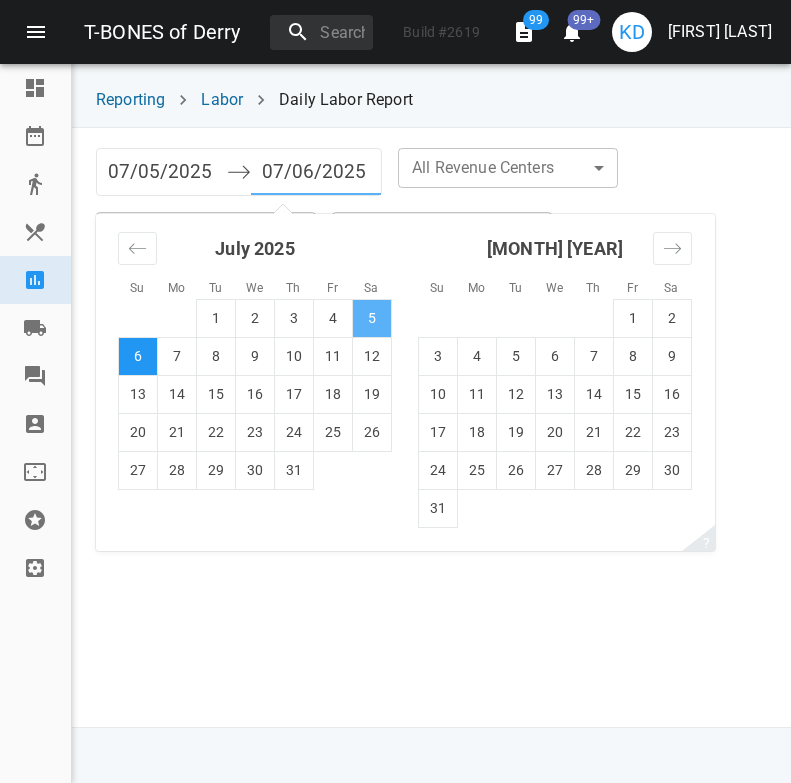 click on "5" at bounding box center [372, 318] 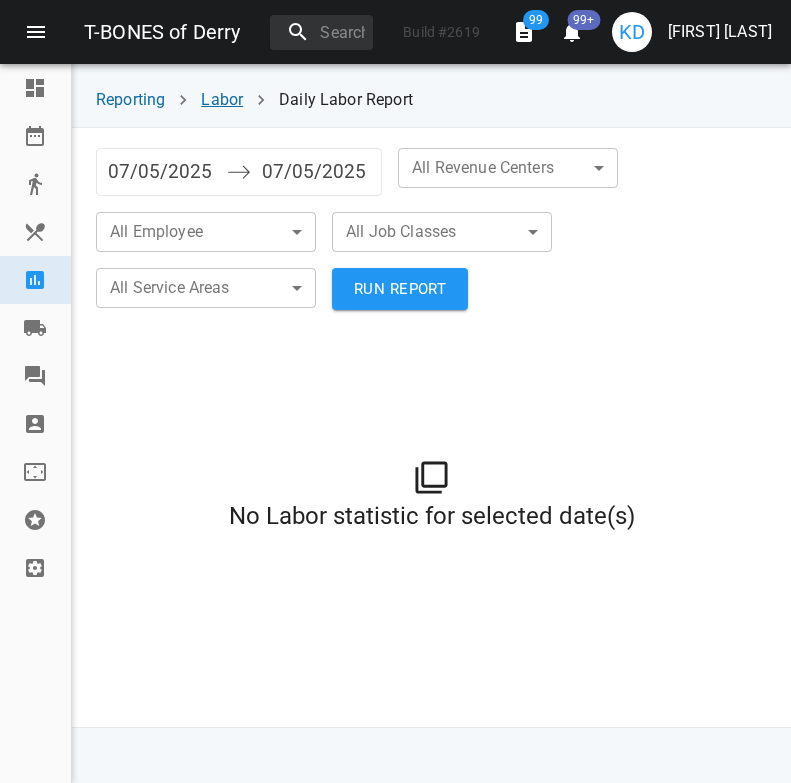 click on "Labor" at bounding box center [222, 99] 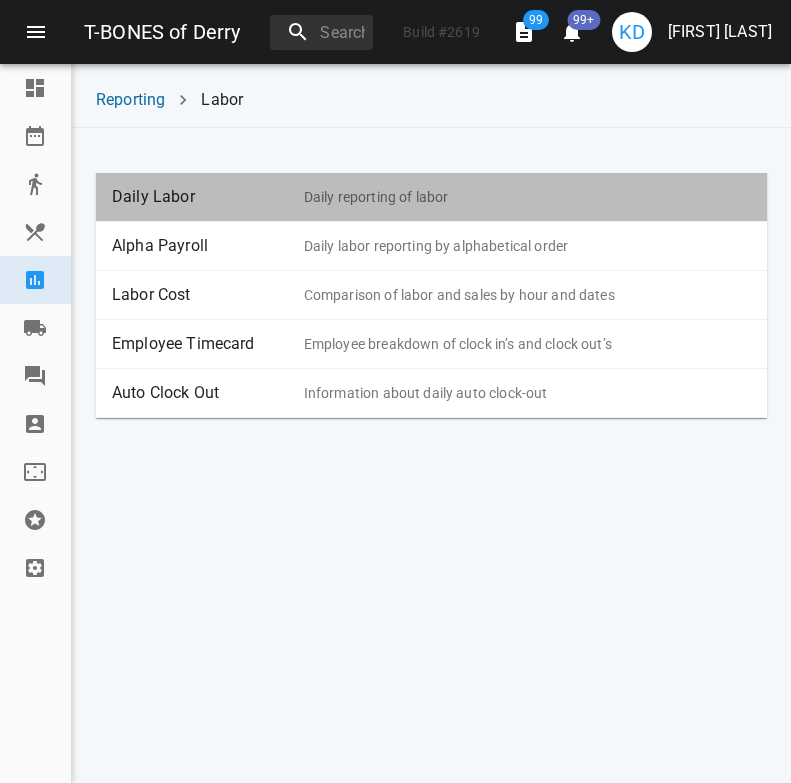 click on "Daily Labor" at bounding box center (208, 197) 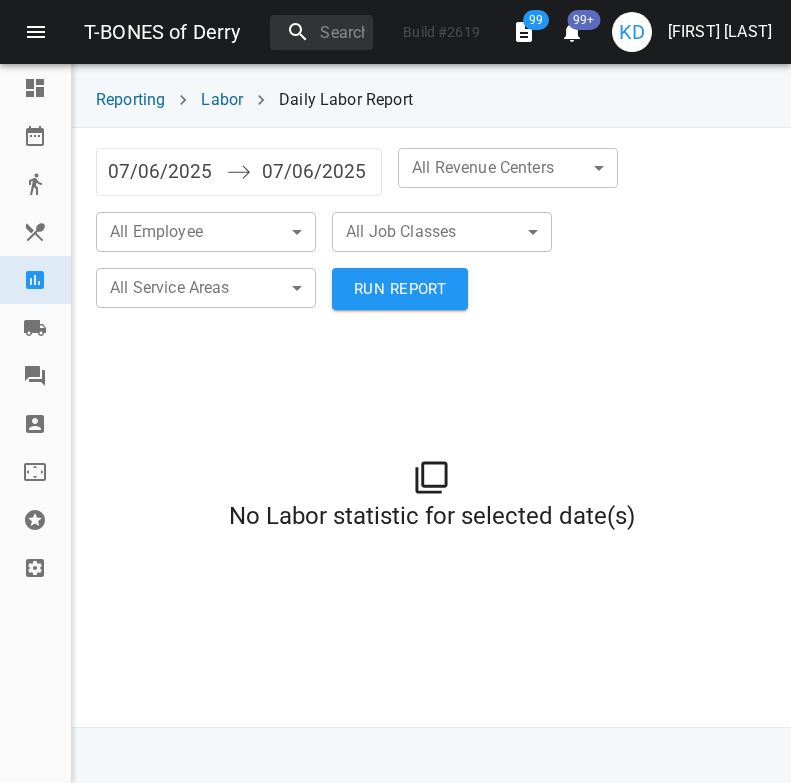 click on "07/06/2025" at bounding box center [316, 172] 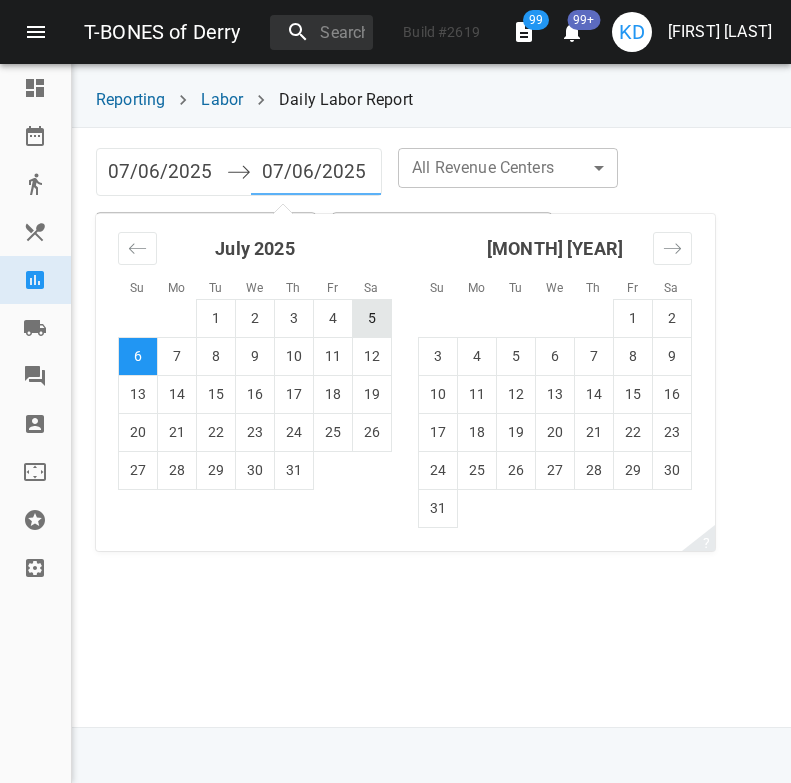 click on "5" at bounding box center (372, 318) 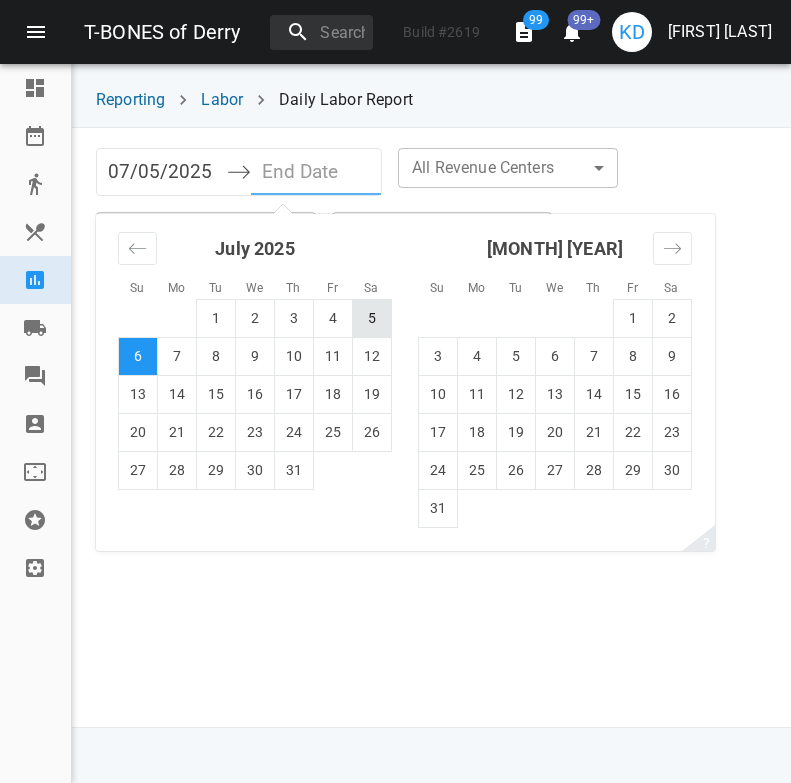 click on "5" at bounding box center [372, 318] 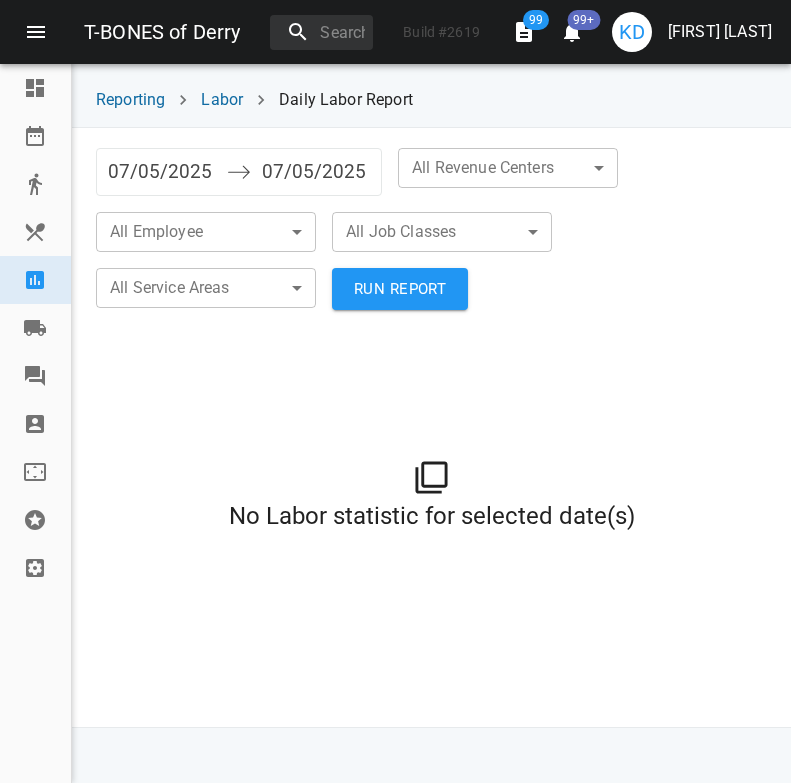 click on "RUN REPORT" at bounding box center [400, 289] 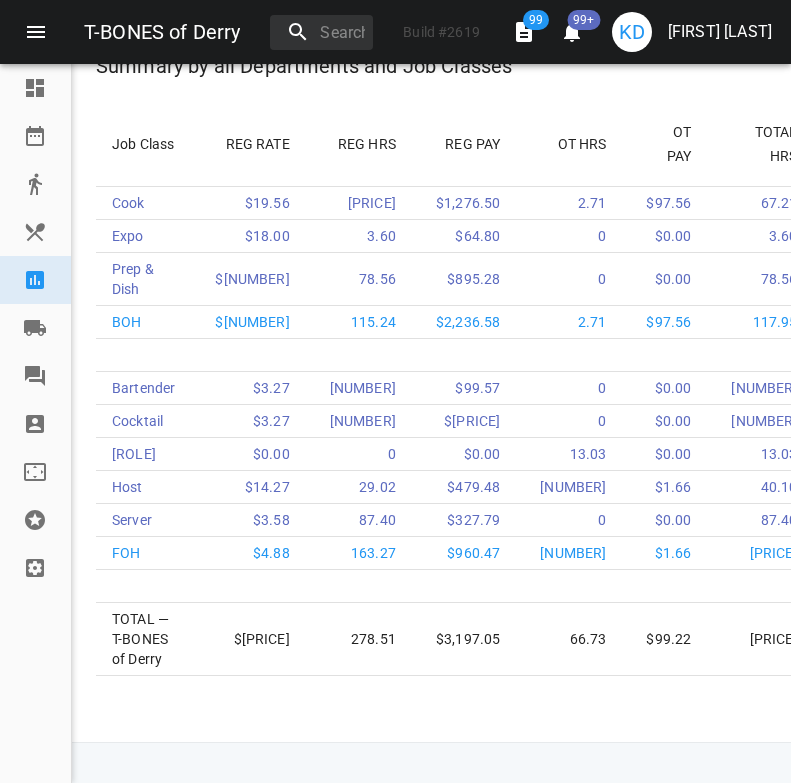 scroll, scrollTop: 3862, scrollLeft: 0, axis: vertical 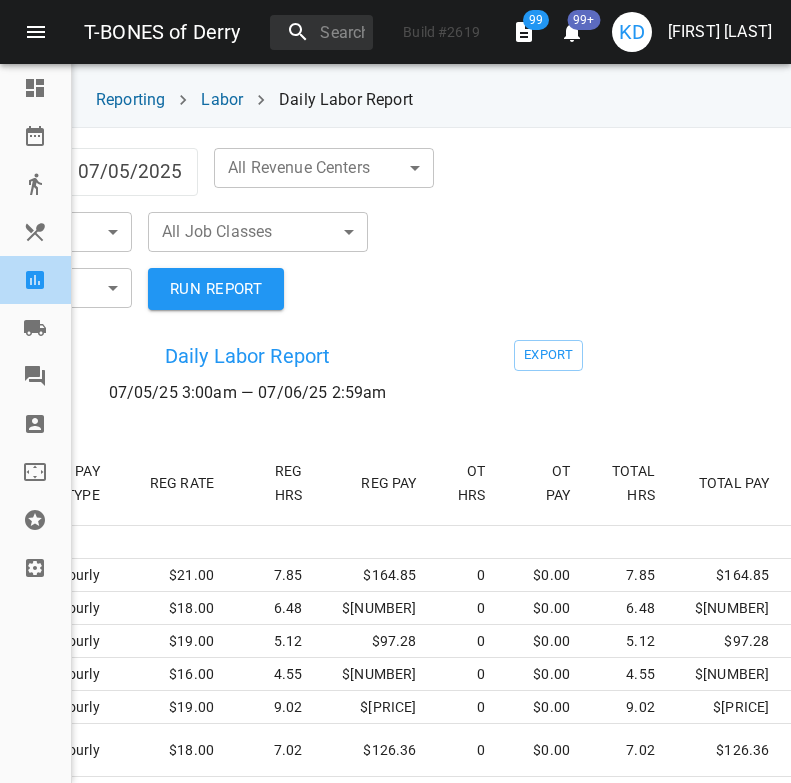 click at bounding box center (35, 280) 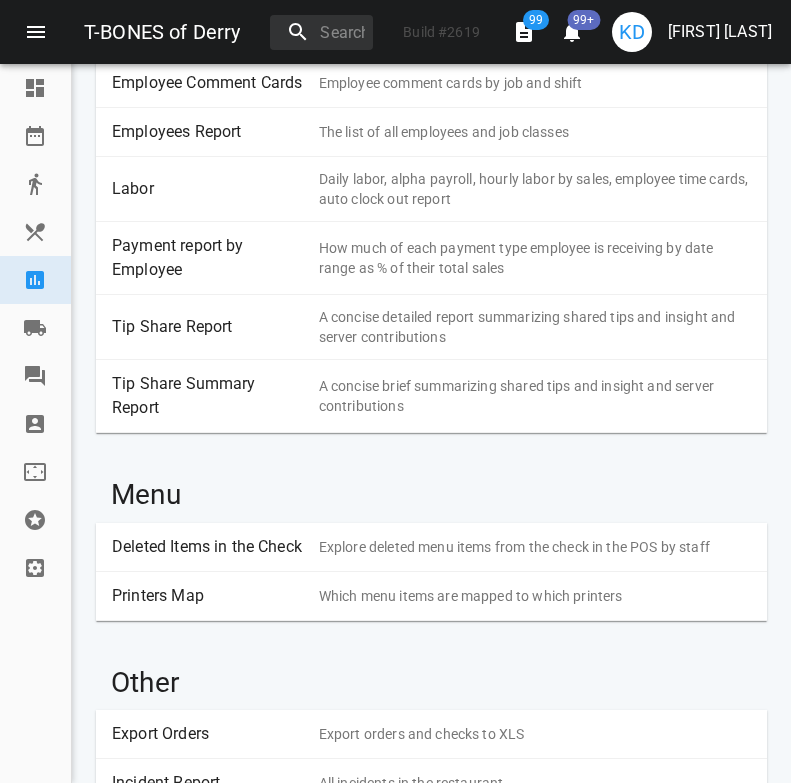 scroll, scrollTop: 1680, scrollLeft: 0, axis: vertical 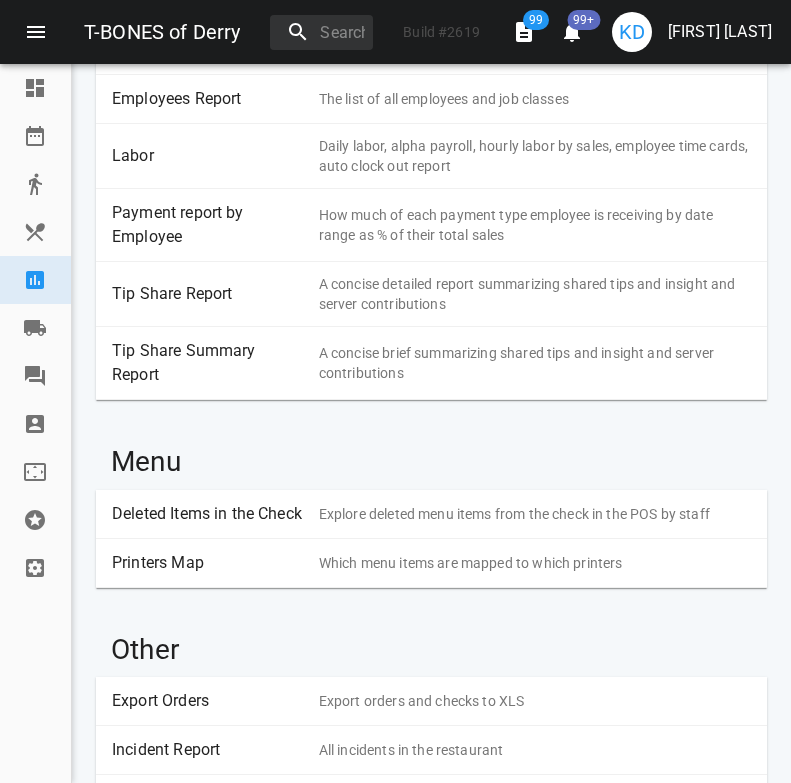 click on "Daily labor, alpha payroll, hourly labor by sales, employee time cards, auto clock out report" at bounding box center [535, 156] 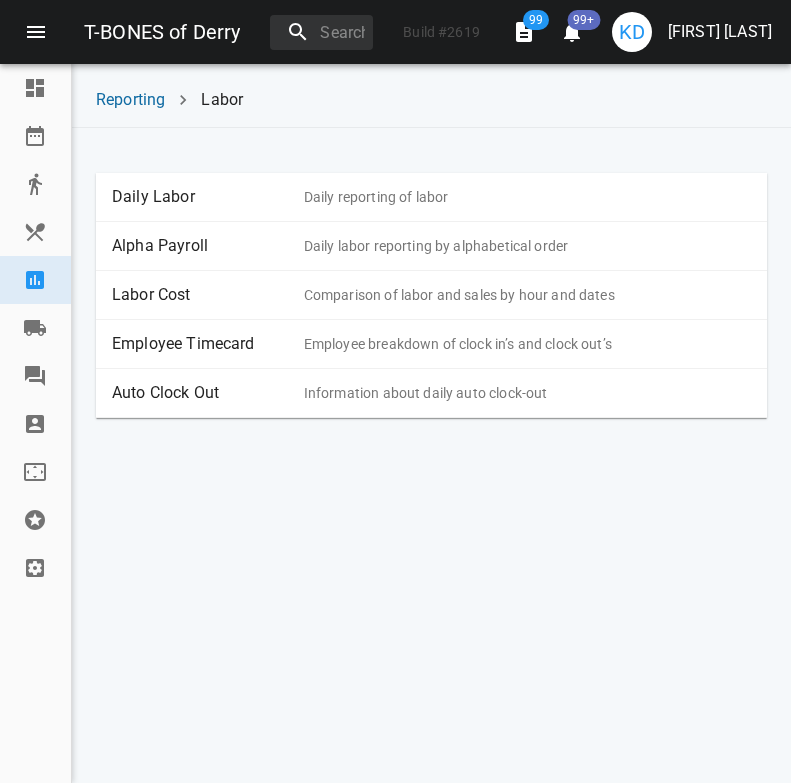 scroll, scrollTop: 0, scrollLeft: 0, axis: both 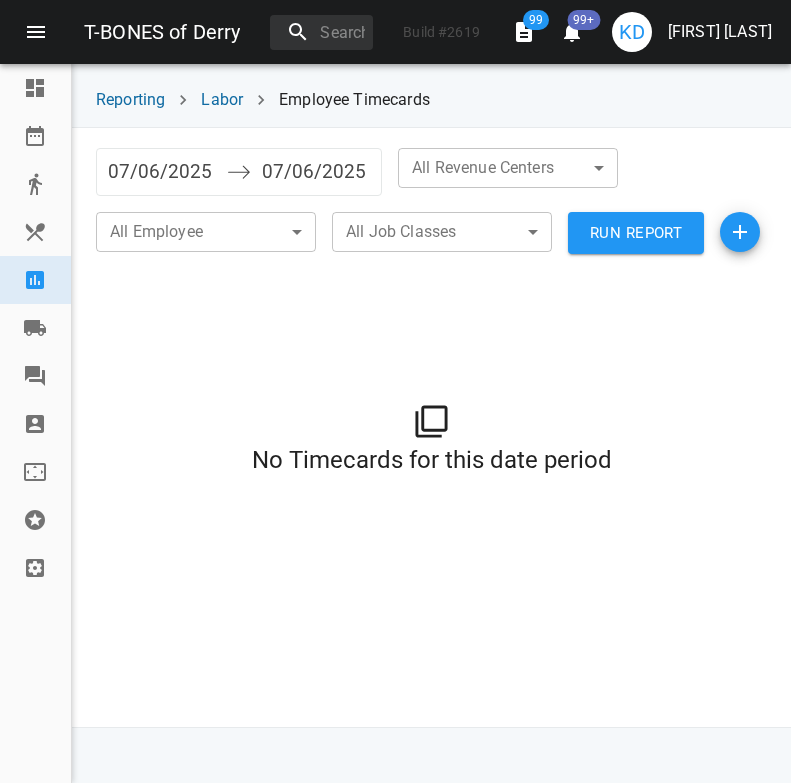 click on "07/06/2025" at bounding box center [316, 172] 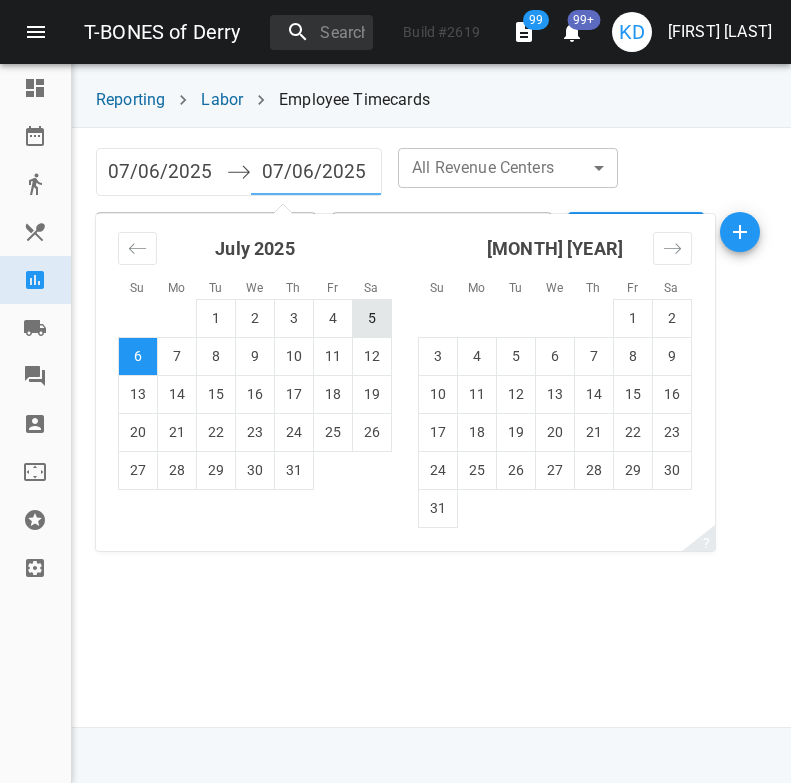 click on "5" at bounding box center [372, 318] 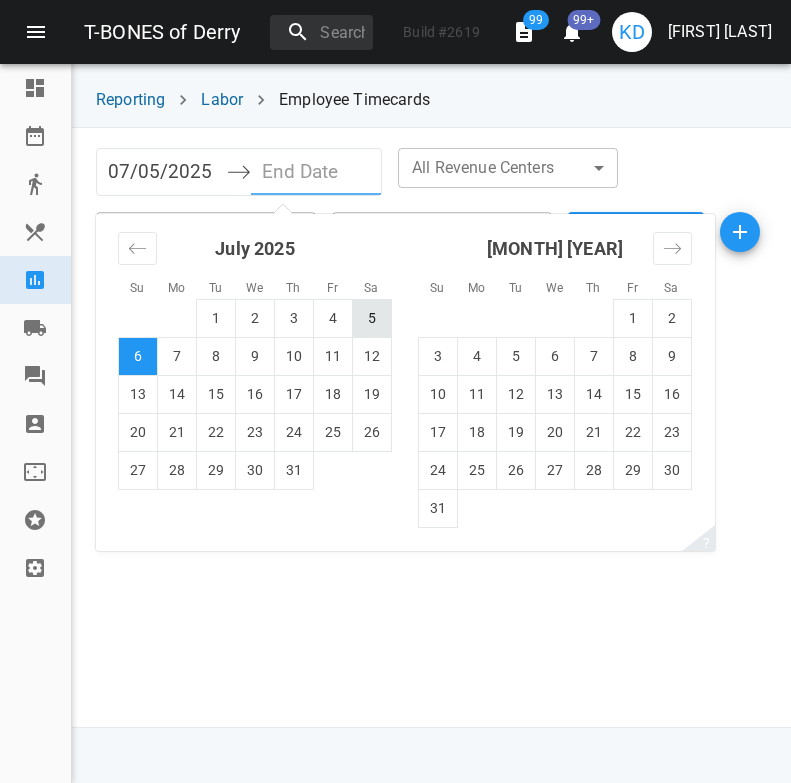 click on "5" at bounding box center (372, 318) 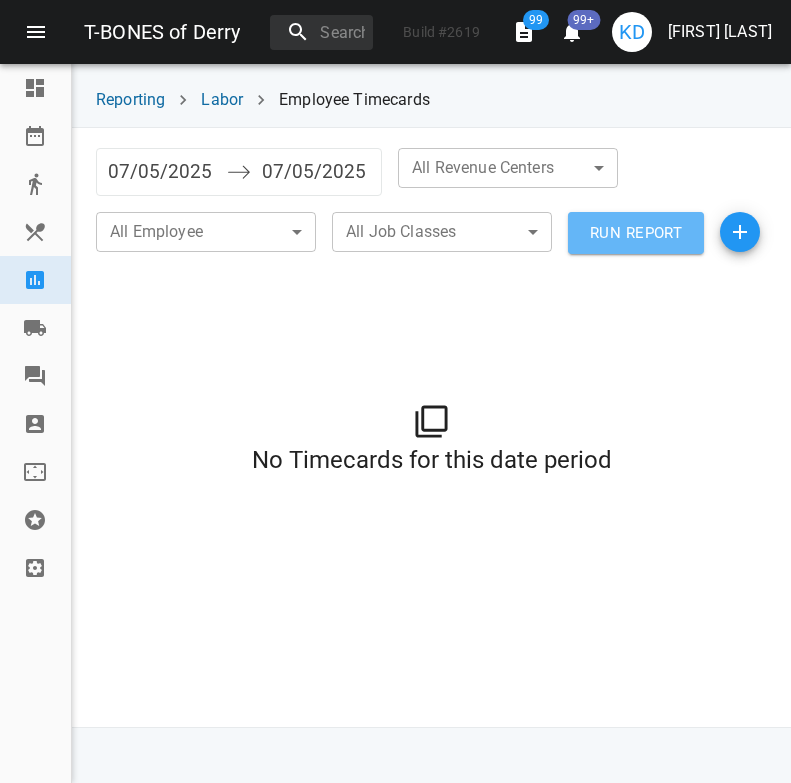 click on "RUN REPORT" at bounding box center (636, 233) 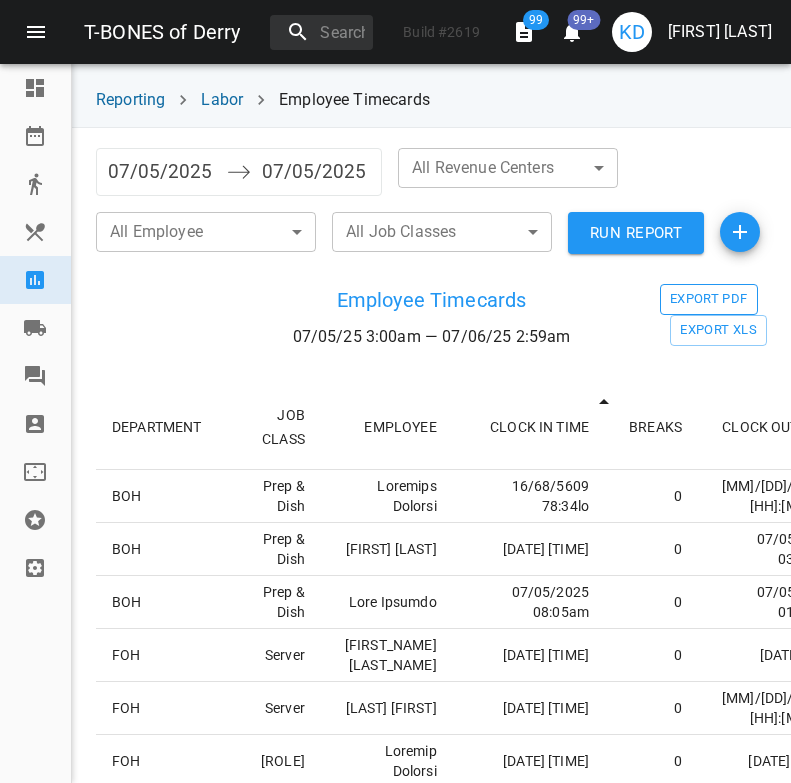 click on "EXPORT PDF" at bounding box center (709, 299) 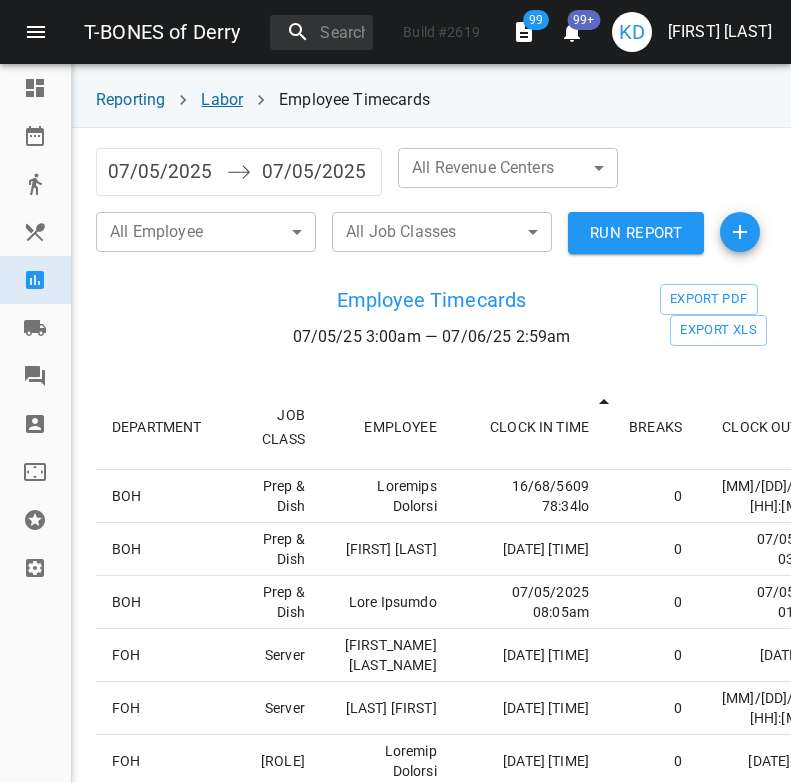 click on "Labor" at bounding box center (222, 99) 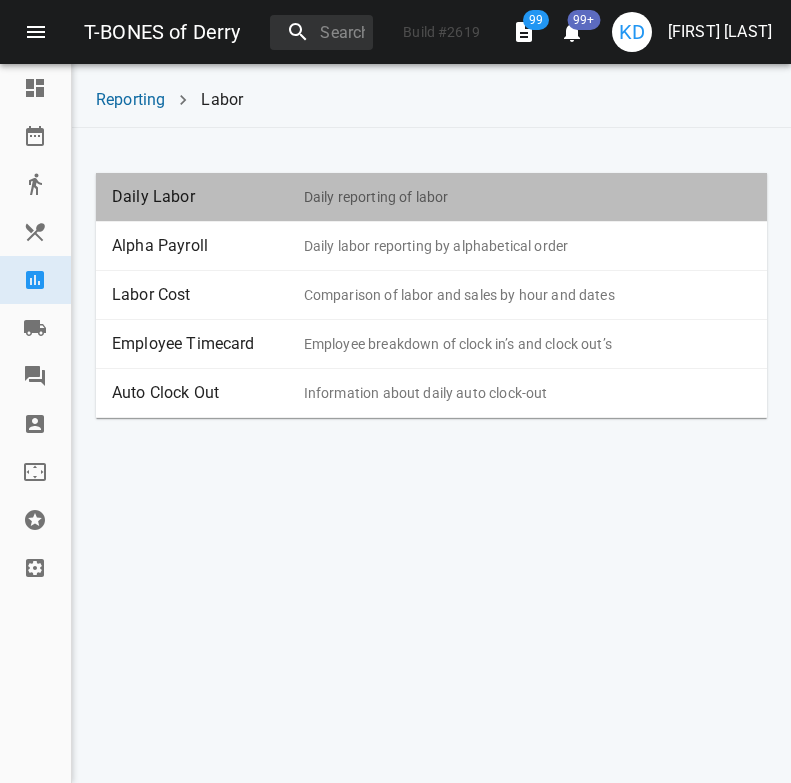 click on "Daily Labor" at bounding box center [208, 197] 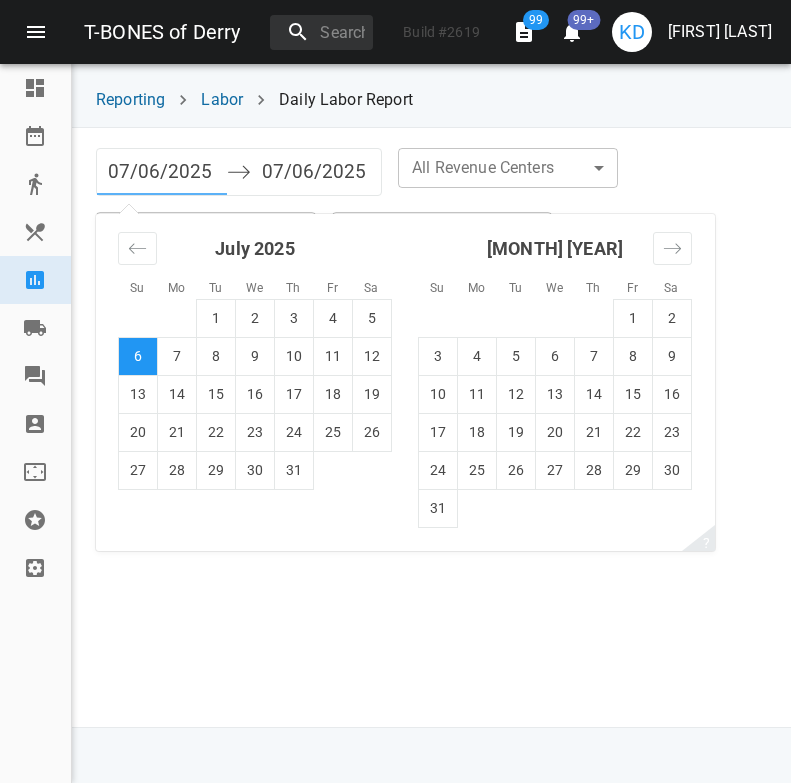 click on "07/06/2025" at bounding box center [162, 172] 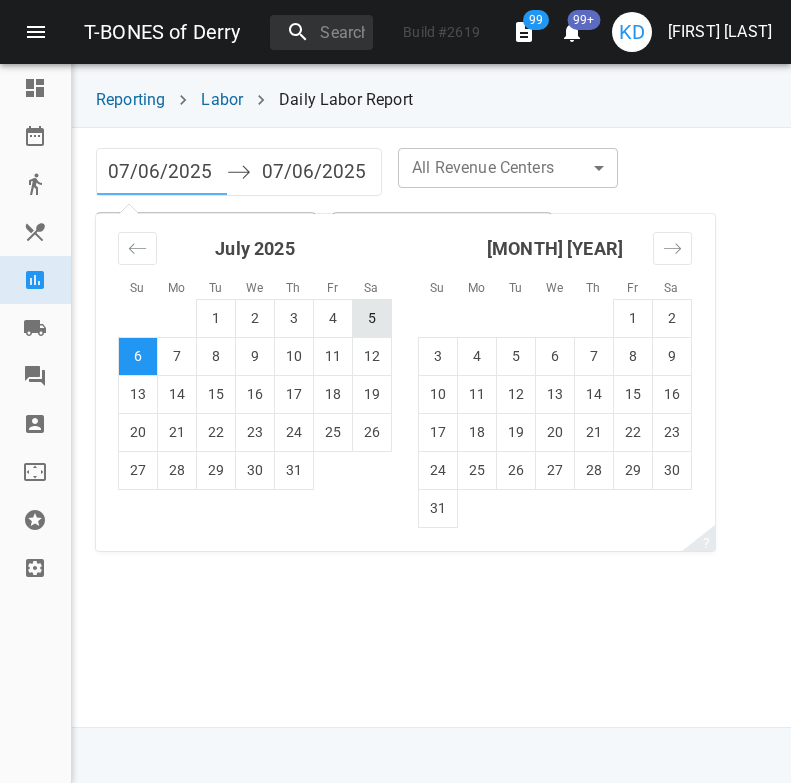 click on "5" at bounding box center [372, 318] 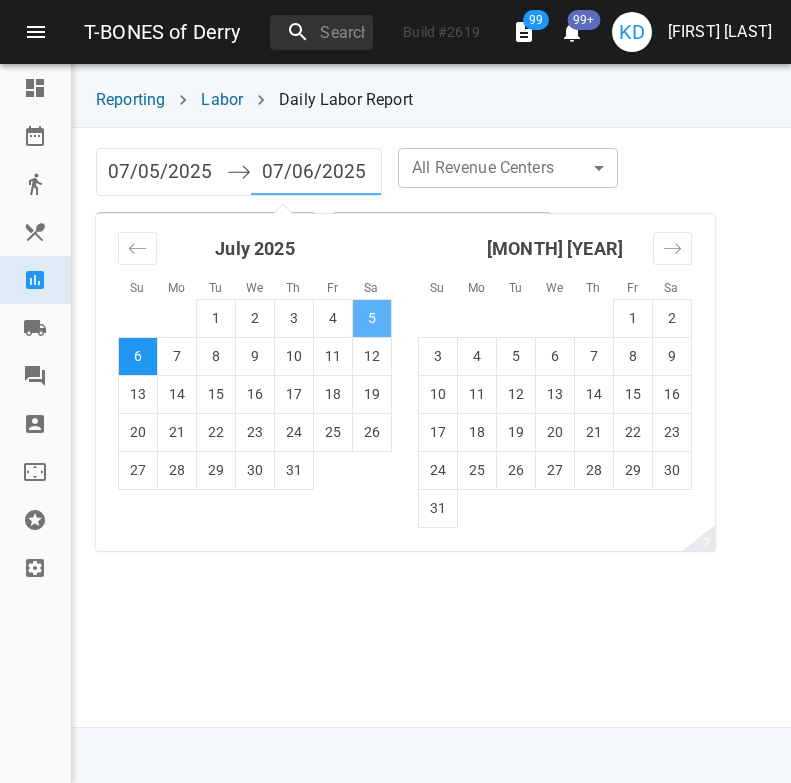 click on "5" at bounding box center (372, 318) 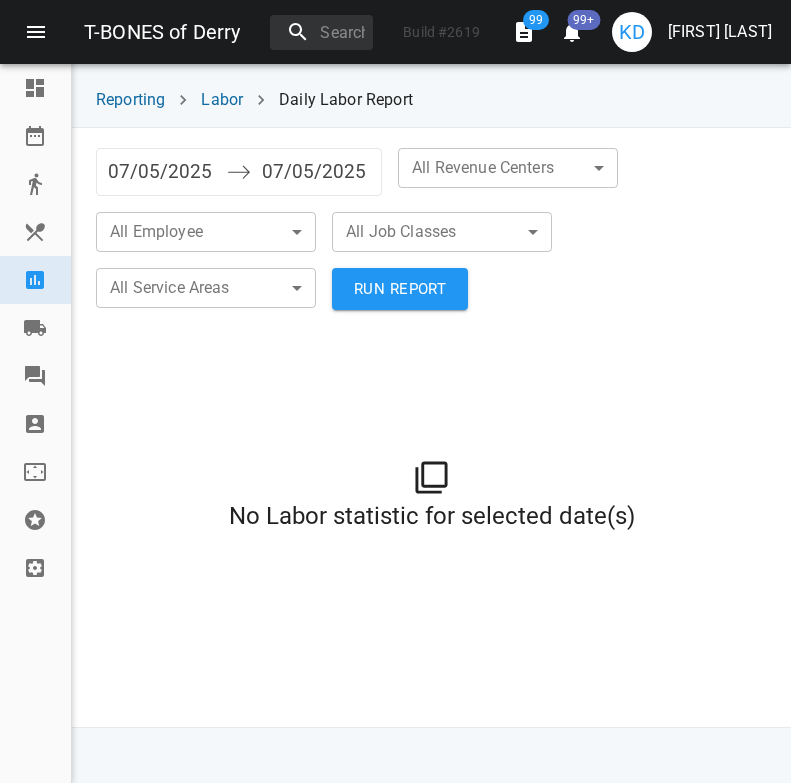 click on "RUN REPORT" at bounding box center [400, 289] 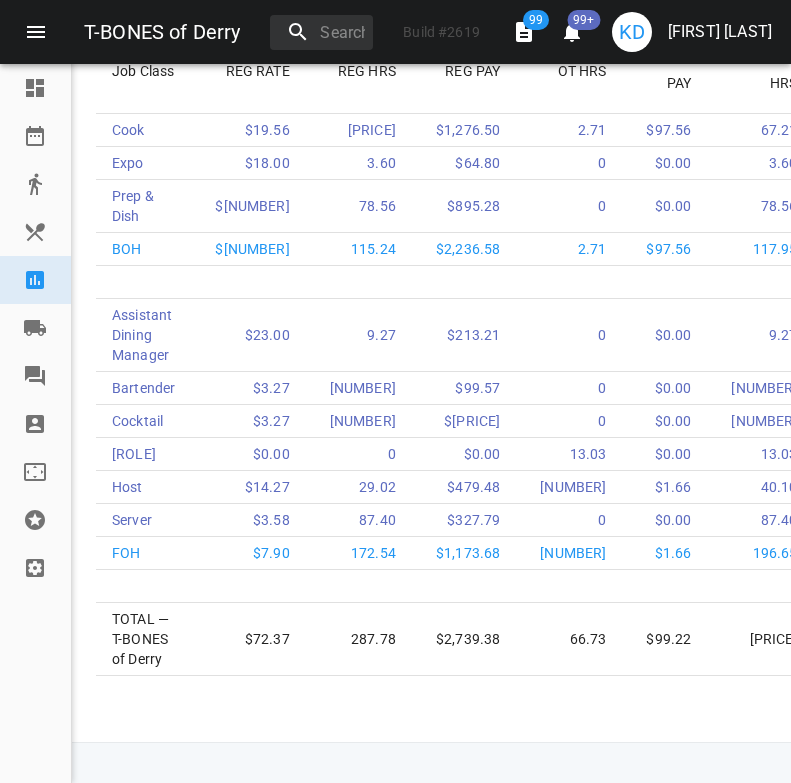 scroll, scrollTop: 4114, scrollLeft: 0, axis: vertical 